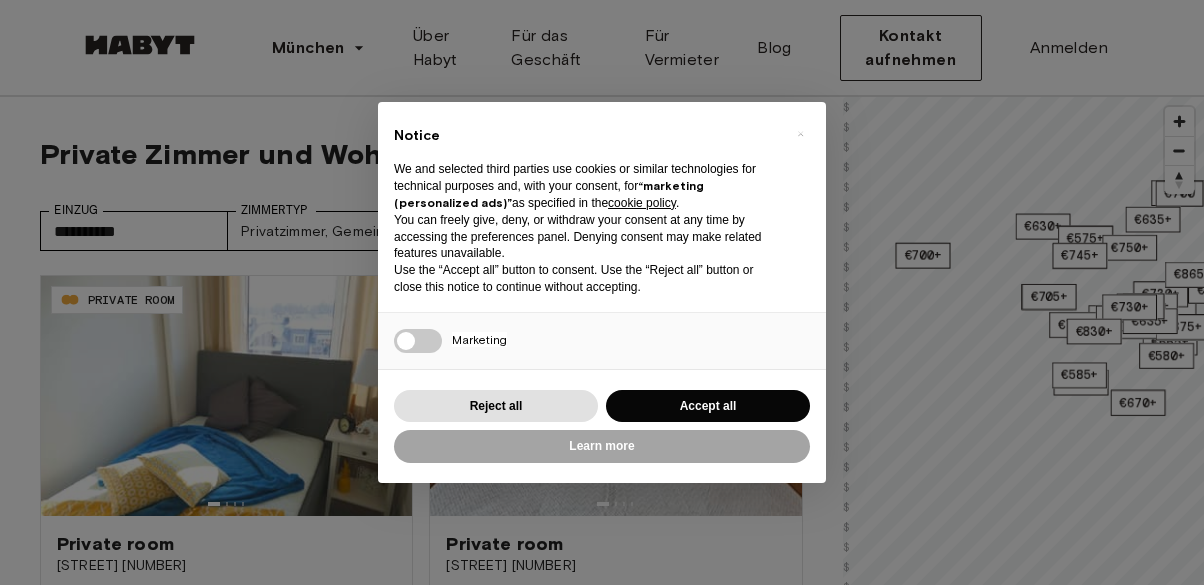 scroll, scrollTop: 0, scrollLeft: 0, axis: both 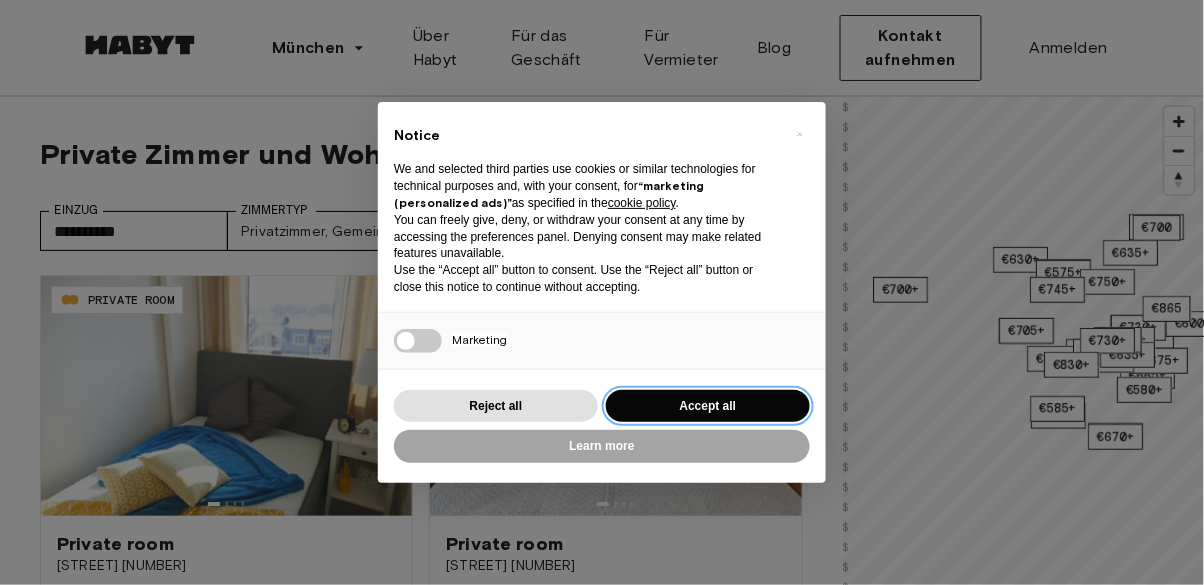 click on "Accept all" at bounding box center [708, 406] 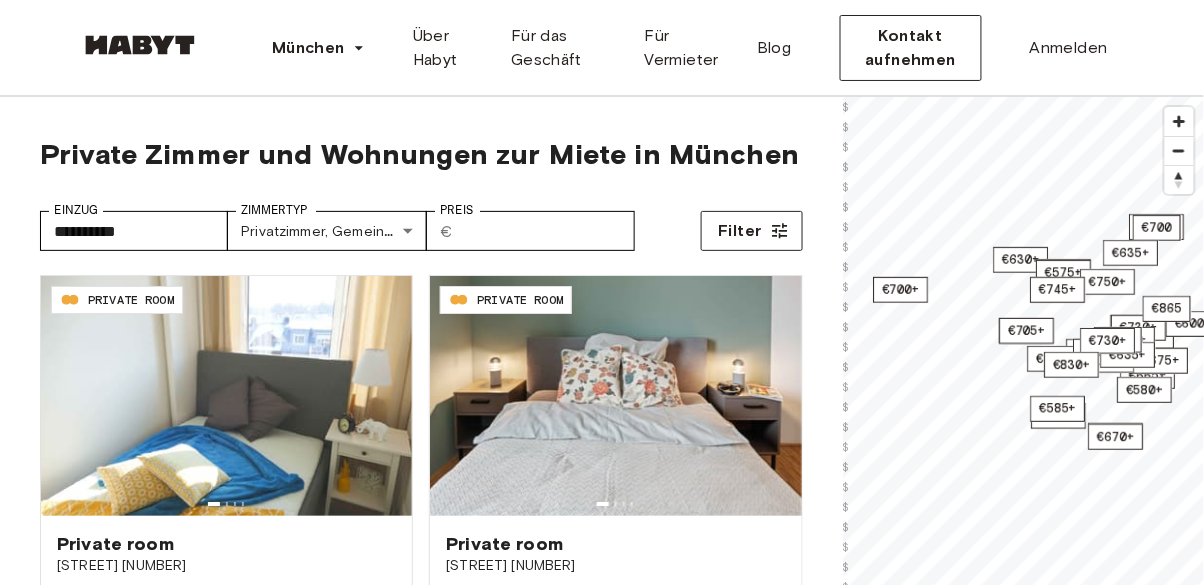 scroll, scrollTop: 0, scrollLeft: 0, axis: both 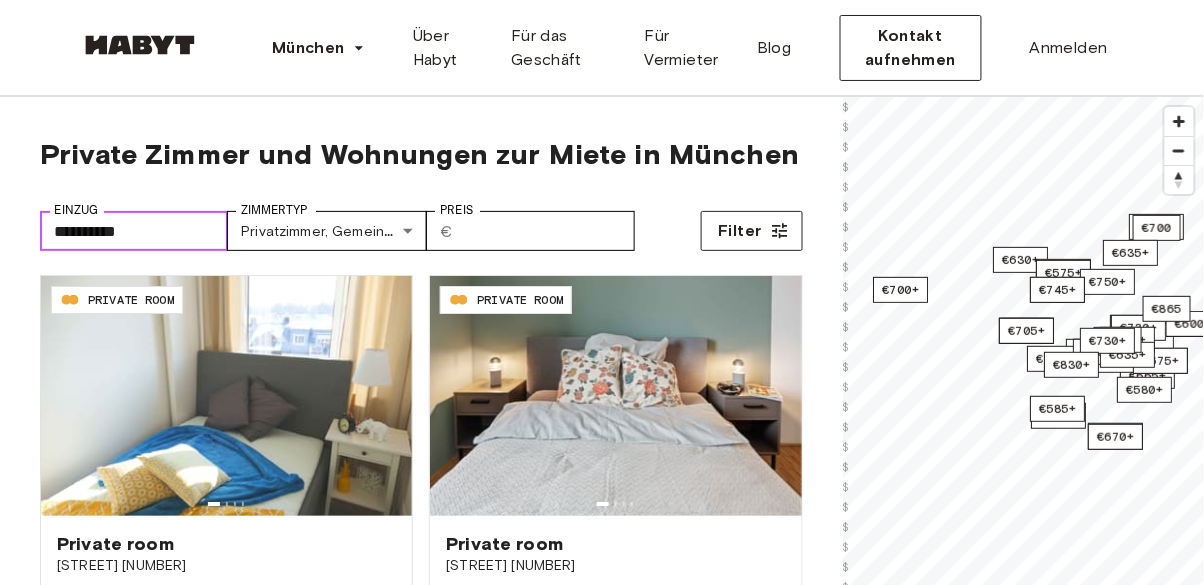 click on "**********" at bounding box center [134, 231] 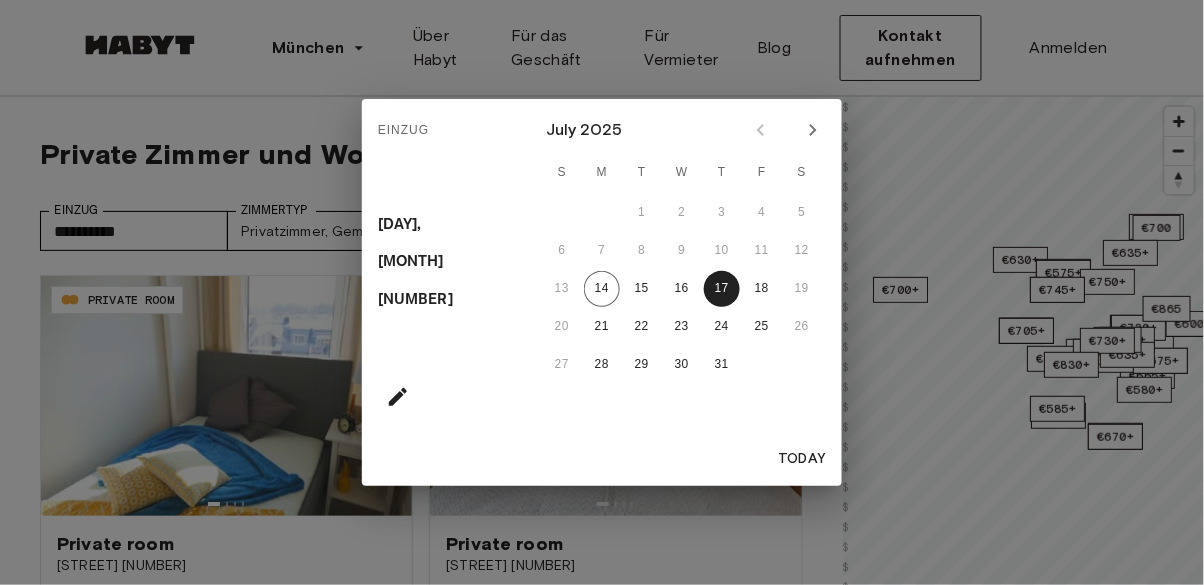 click 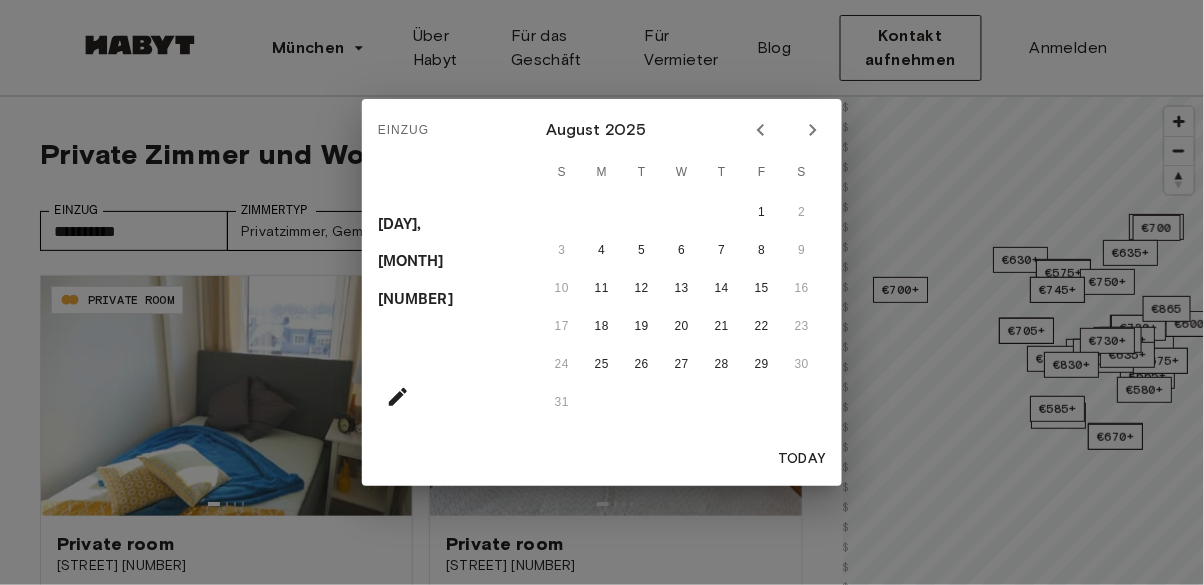 click 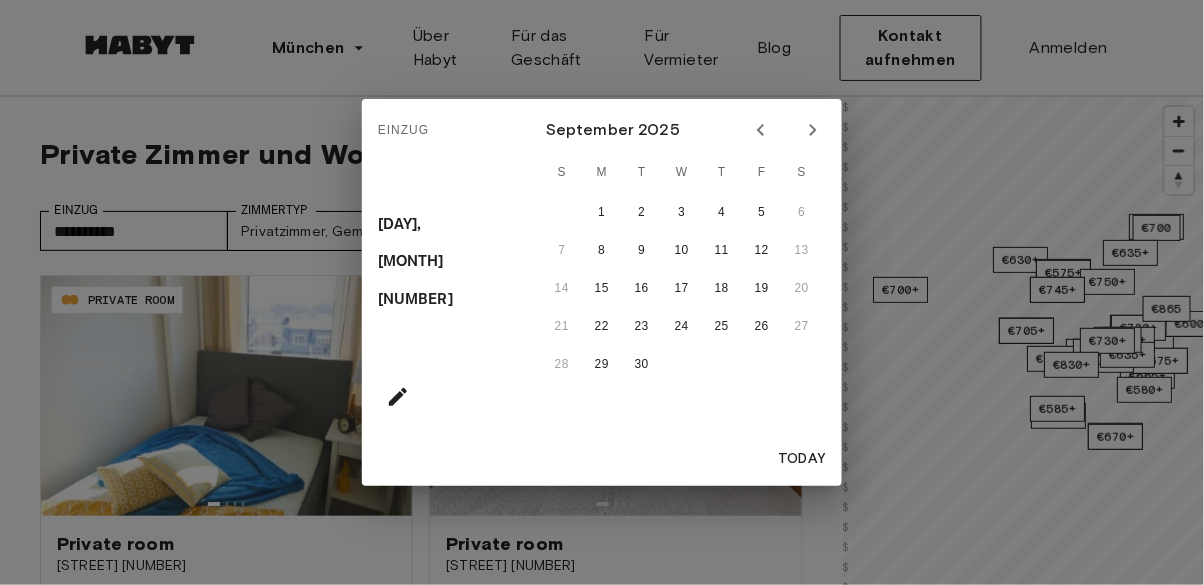 click 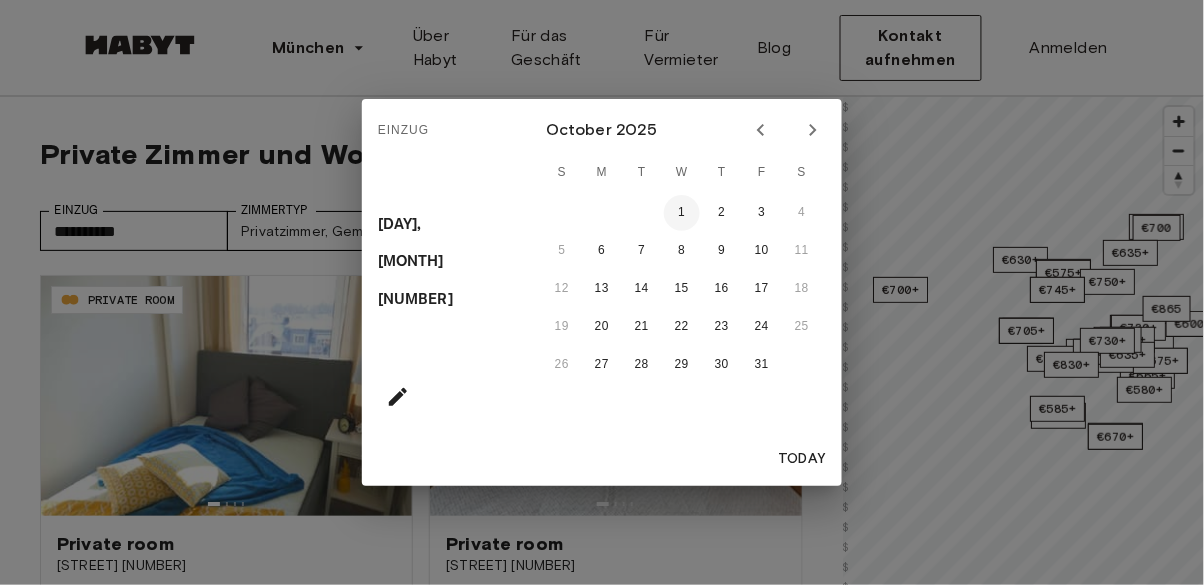 click on "1" at bounding box center (682, 213) 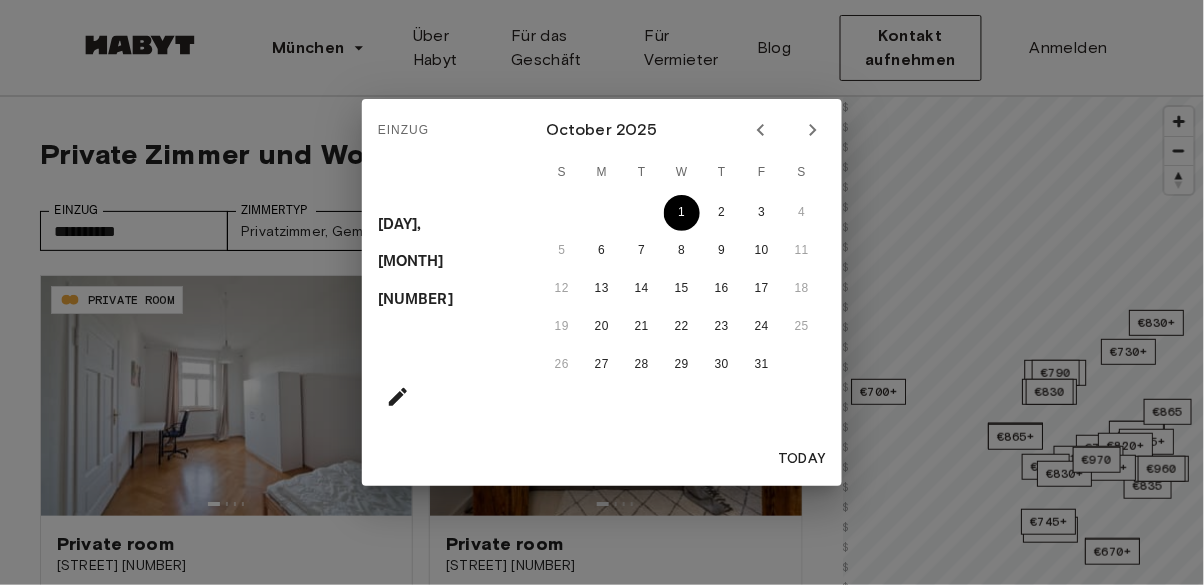 click on "1" at bounding box center [682, 213] 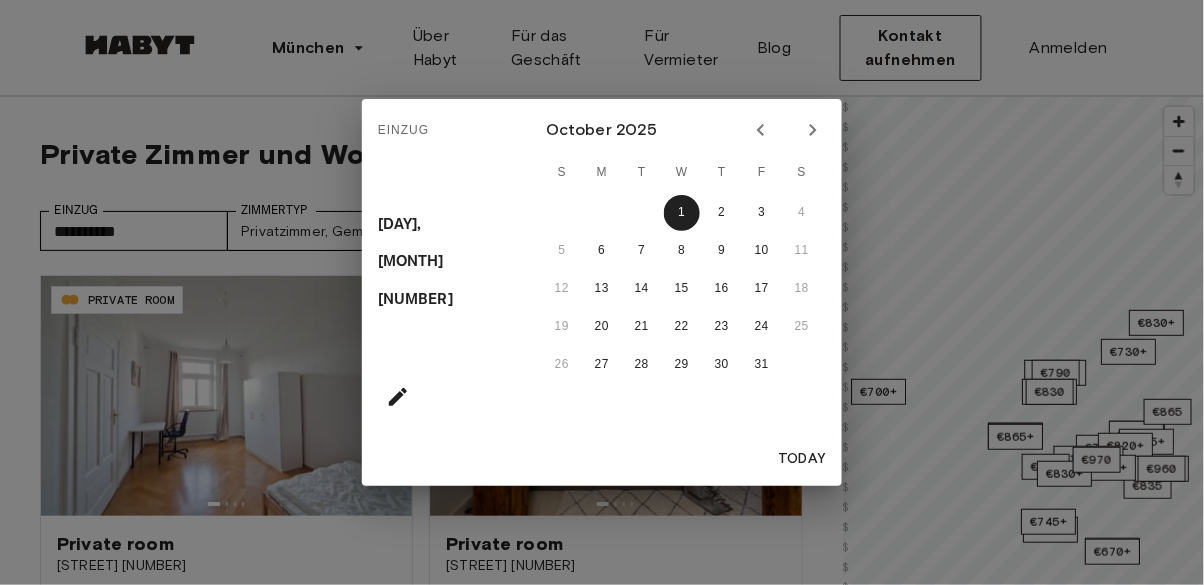click on "Einzug Wed, Oct 1 October 2025 S M T W T F S 1 2 3 4 5 6 7 8 9 10 11 12 13 14 15 16 17 18 19 20 21 22 23 24 25 26 27 28 29 30 31 Today" at bounding box center (602, 292) 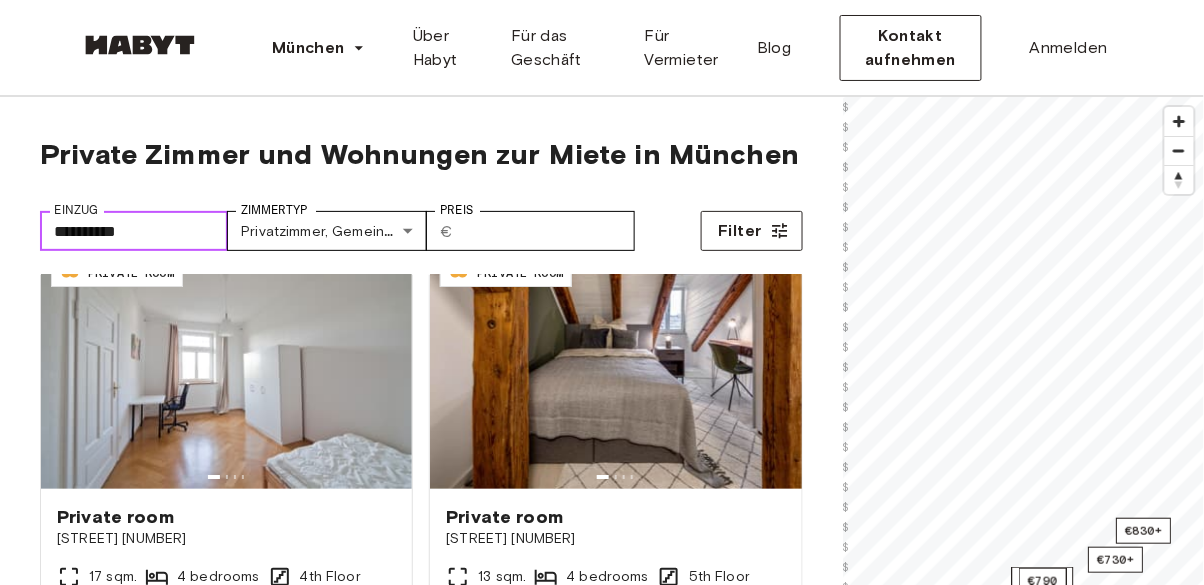 scroll, scrollTop: 0, scrollLeft: 0, axis: both 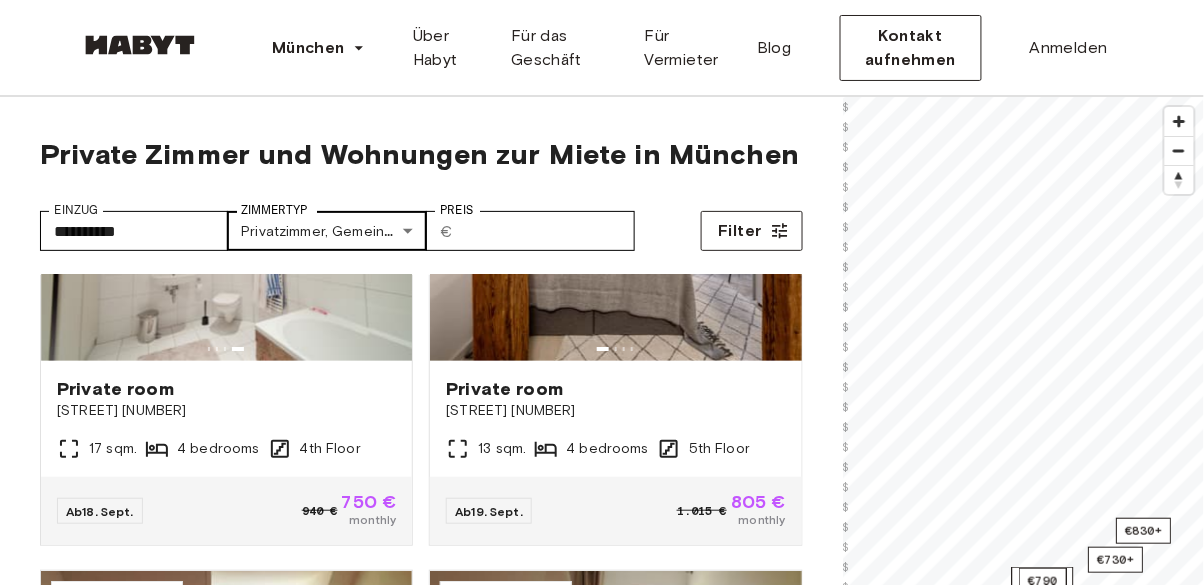 click on "**********" at bounding box center (602, 2396) 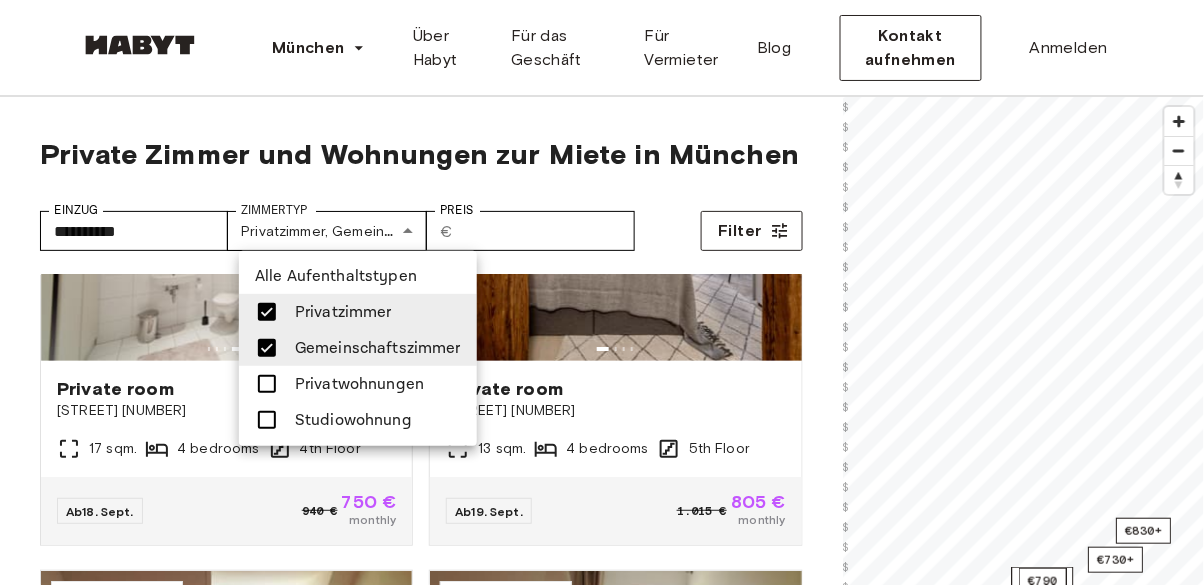 click on "Privatwohnungen" at bounding box center [359, 384] 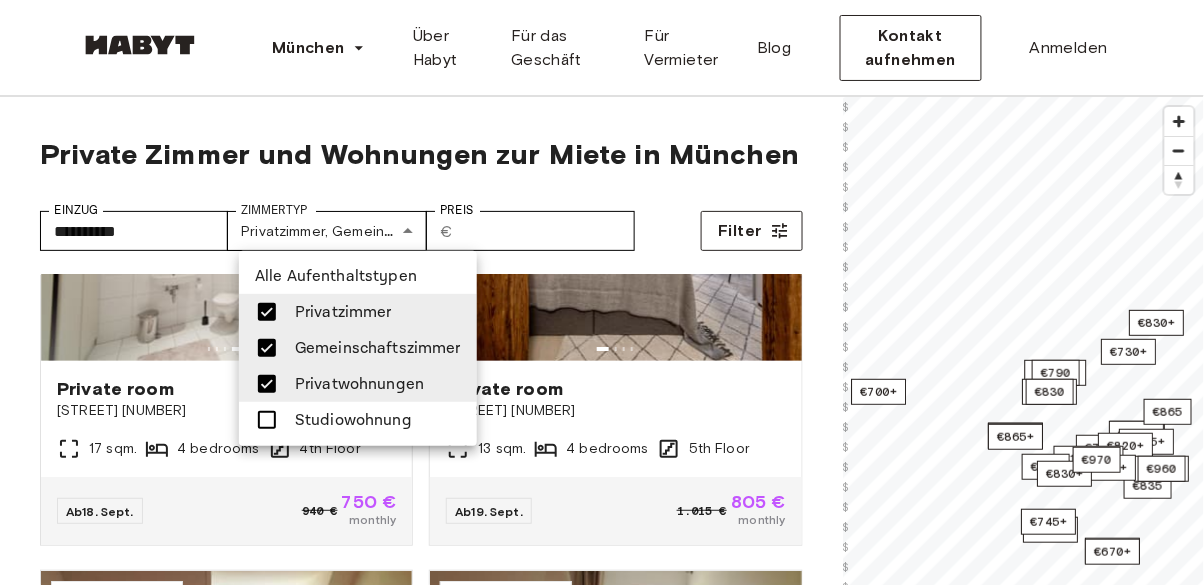 click on "Studiowohnung" at bounding box center (358, 420) 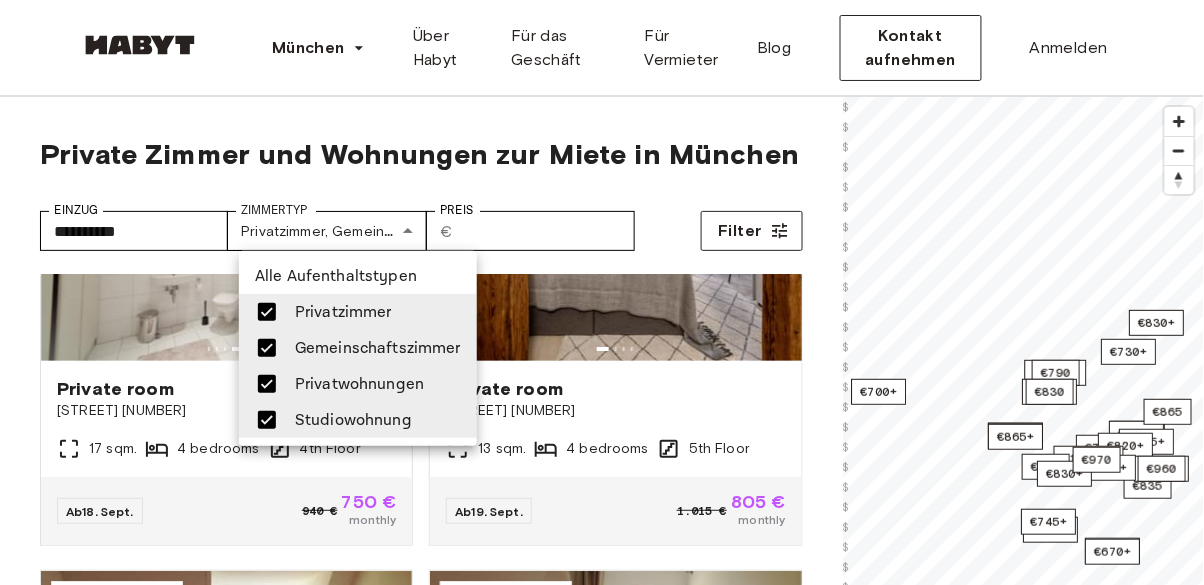click on "Studiowohnung" at bounding box center (358, 420) 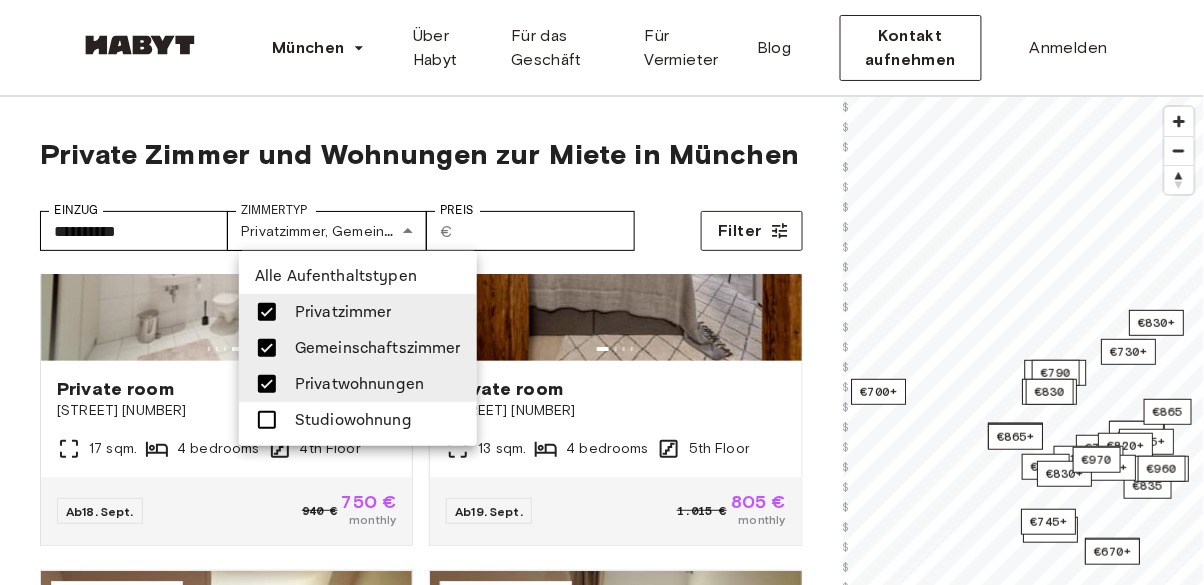 click at bounding box center [602, 292] 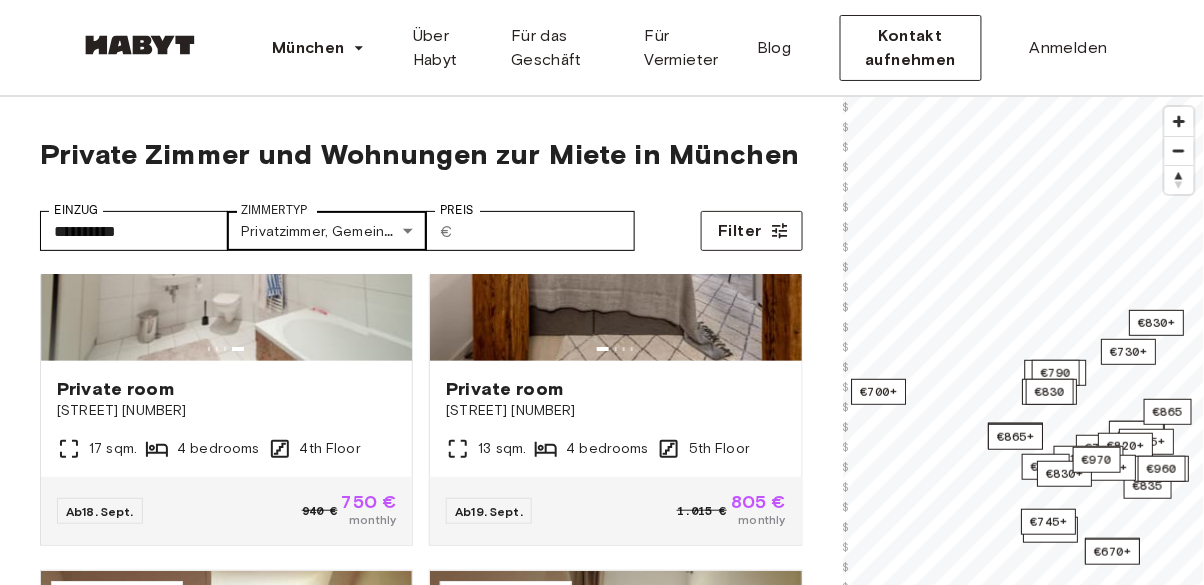 click on "**********" at bounding box center (602, 2396) 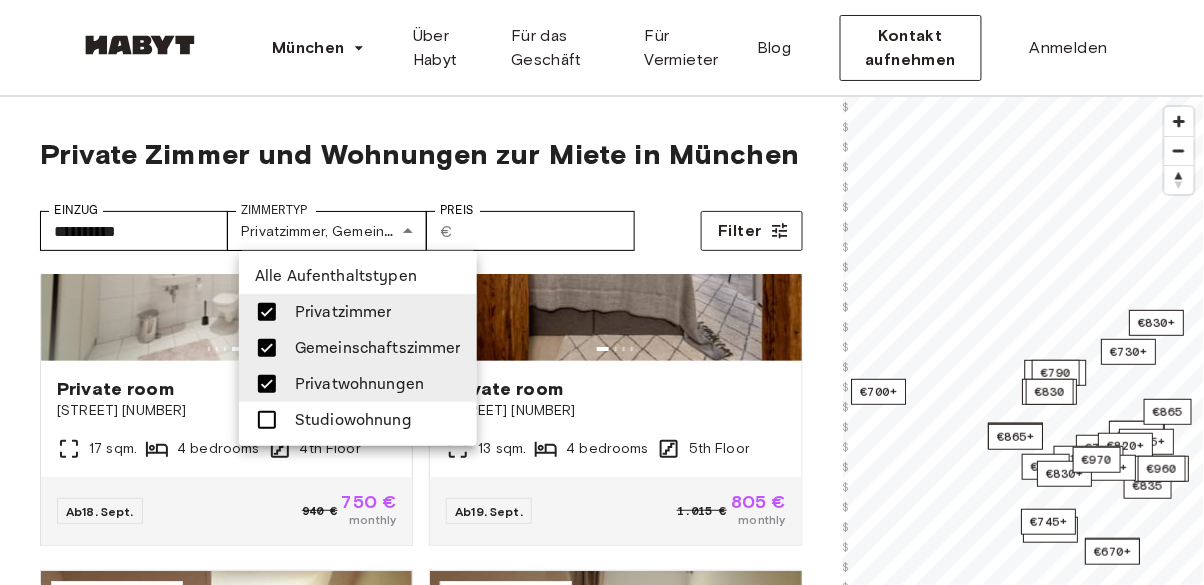click at bounding box center [602, 292] 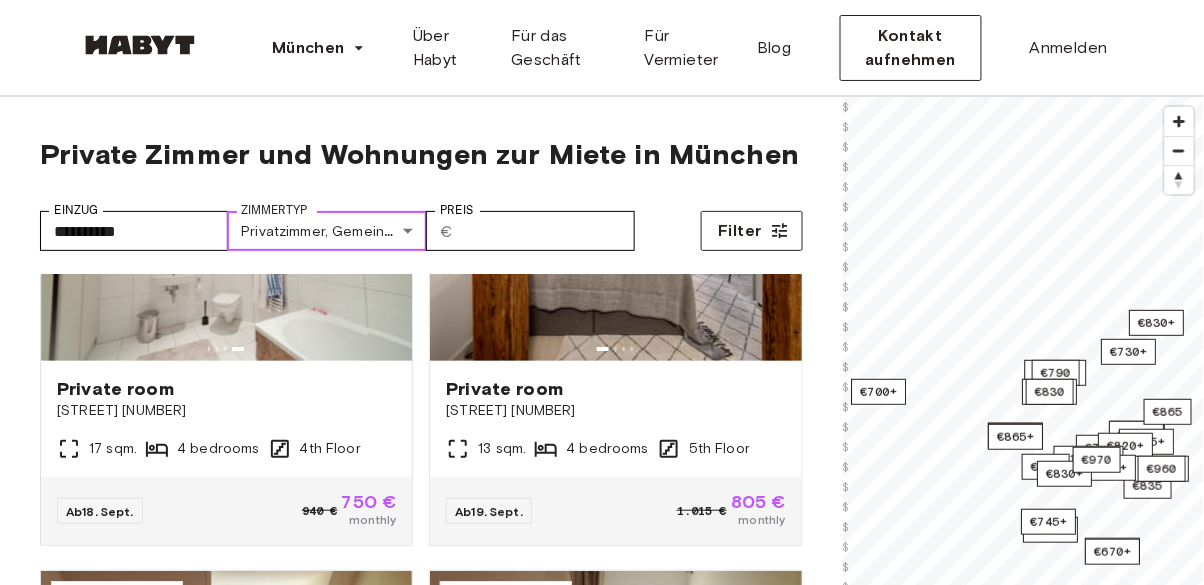 scroll, scrollTop: 0, scrollLeft: 0, axis: both 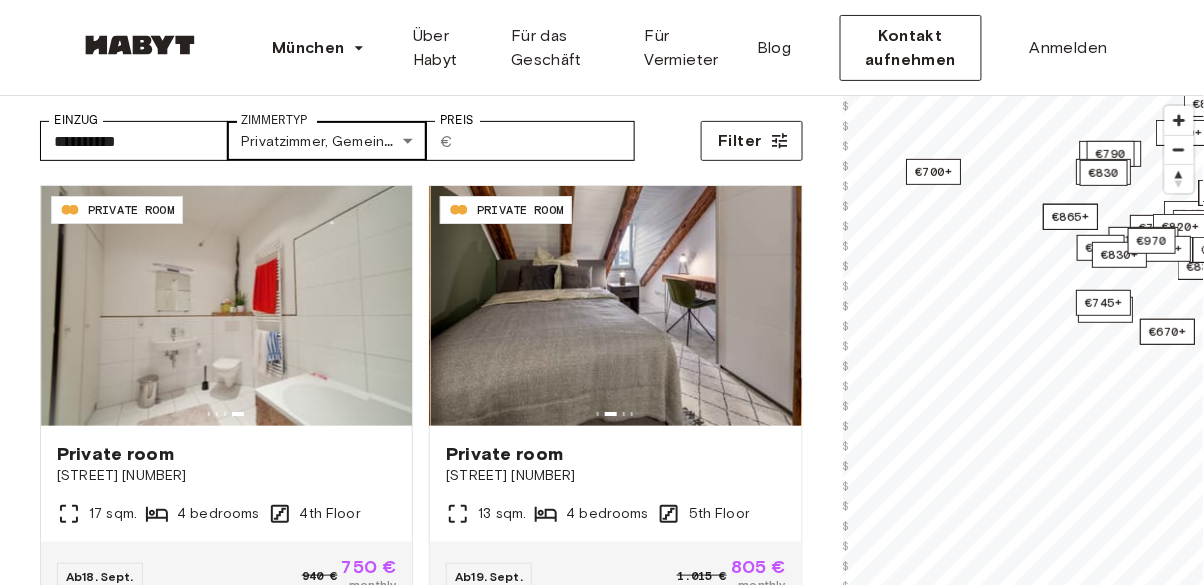 click on "**********" at bounding box center [602, 2306] 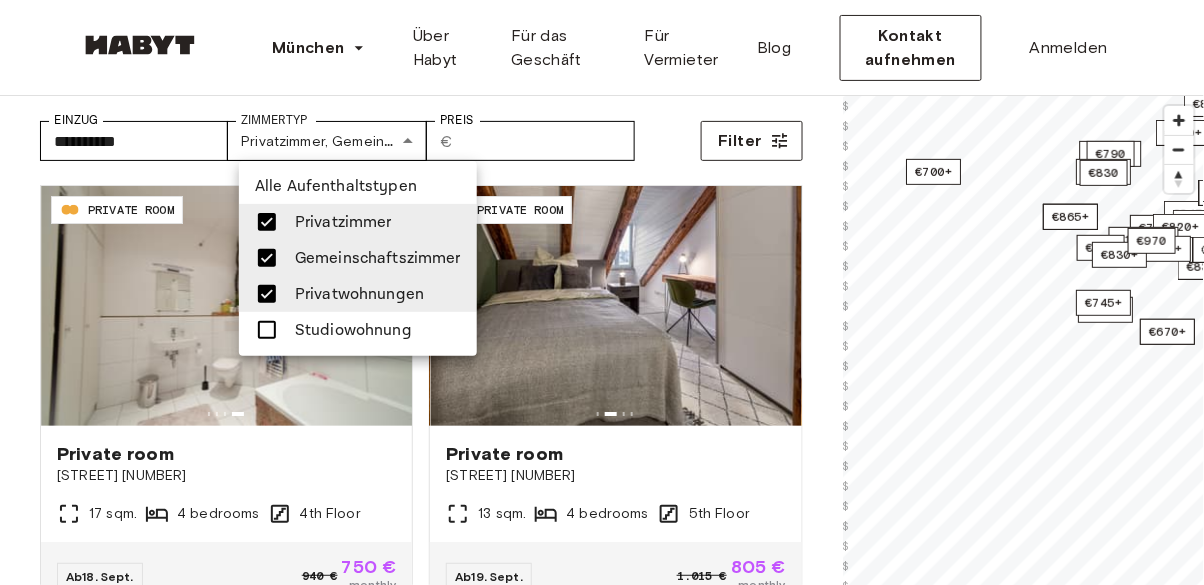 click on "Gemeinschaftszimmer" at bounding box center (378, 258) 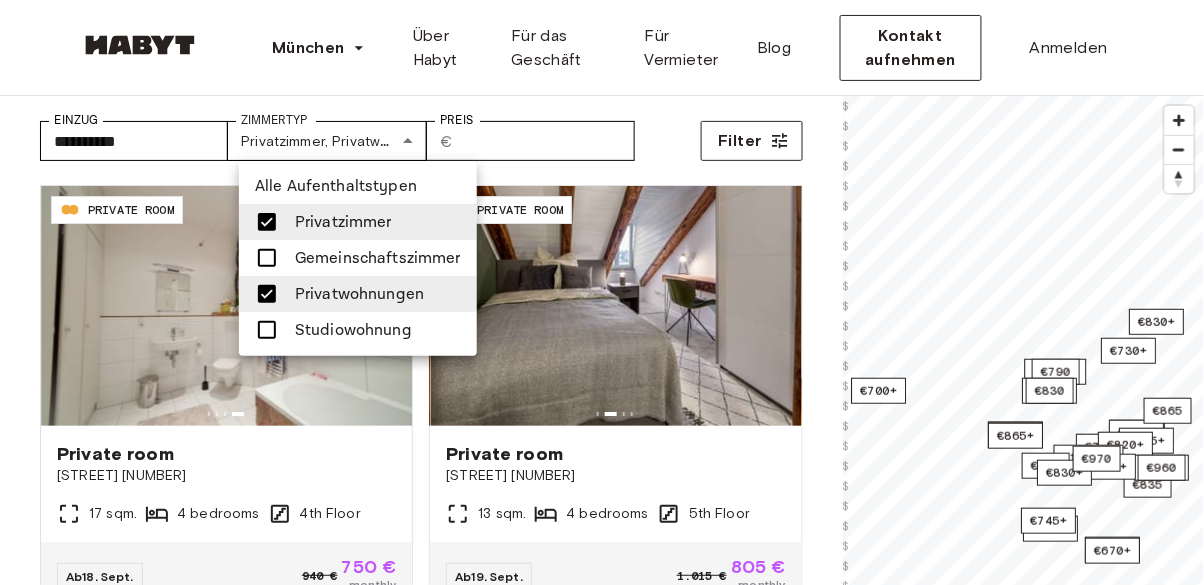 click on "Privatwohnungen" at bounding box center (358, 294) 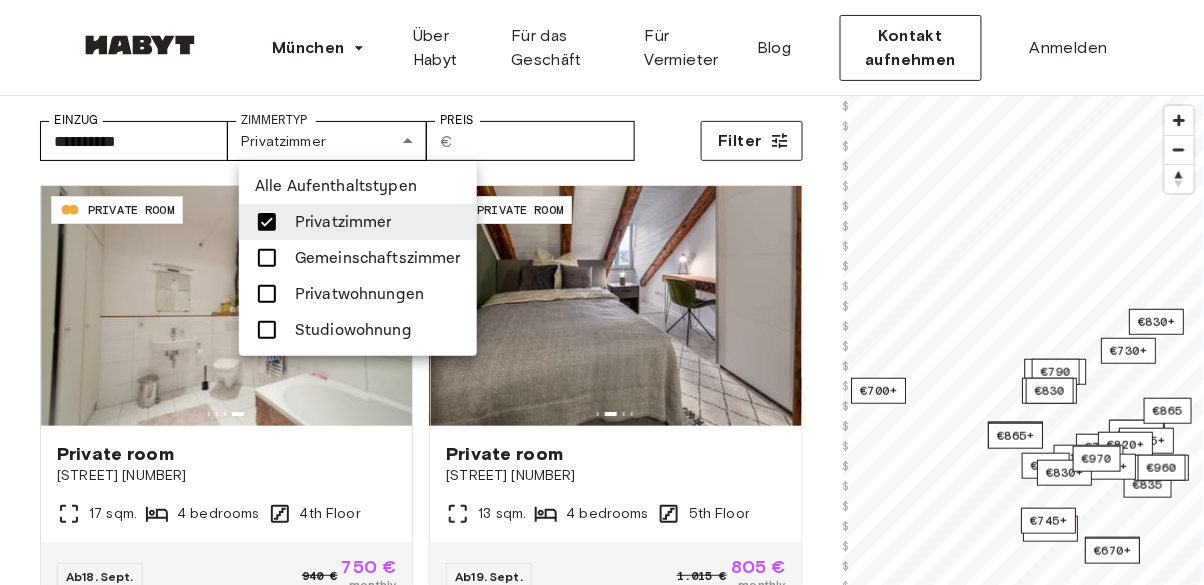 click at bounding box center (602, 292) 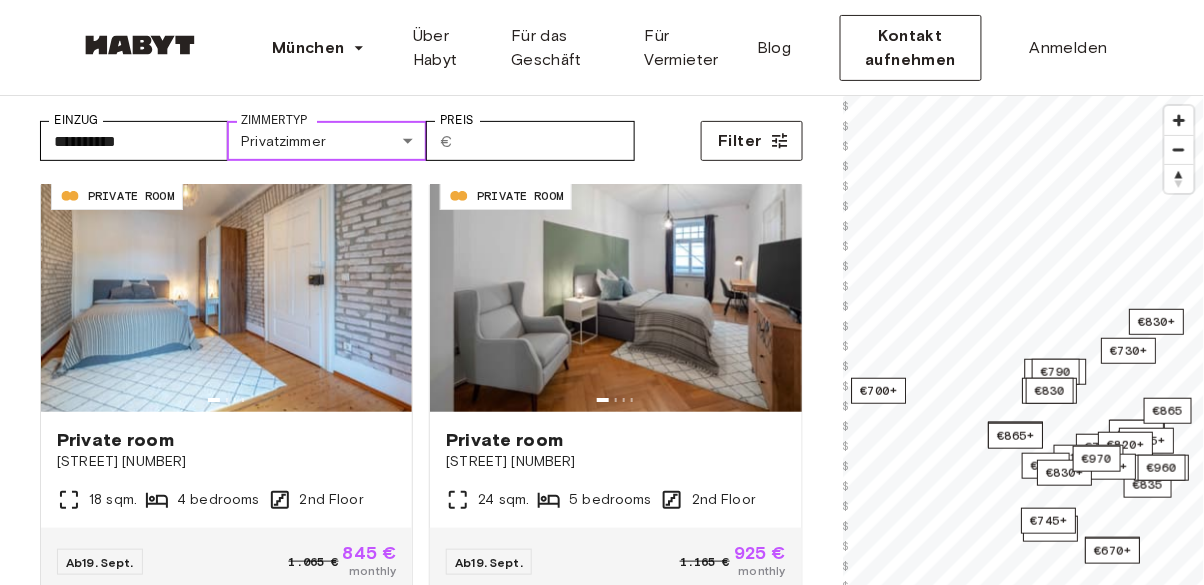 scroll, scrollTop: 1367, scrollLeft: 0, axis: vertical 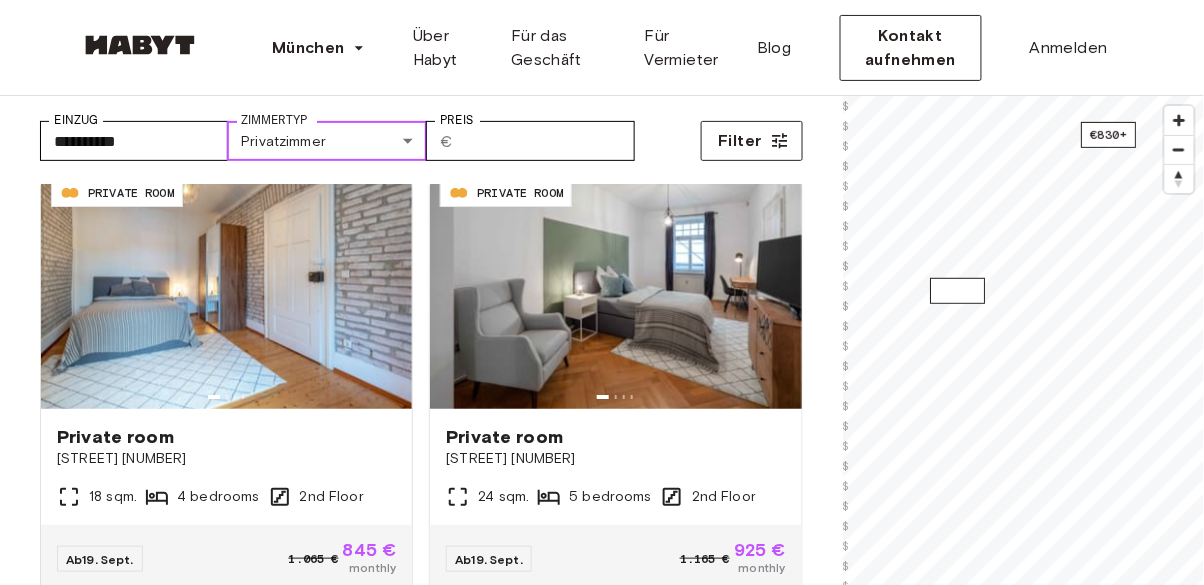click on "€730+" at bounding box center [957, 291] 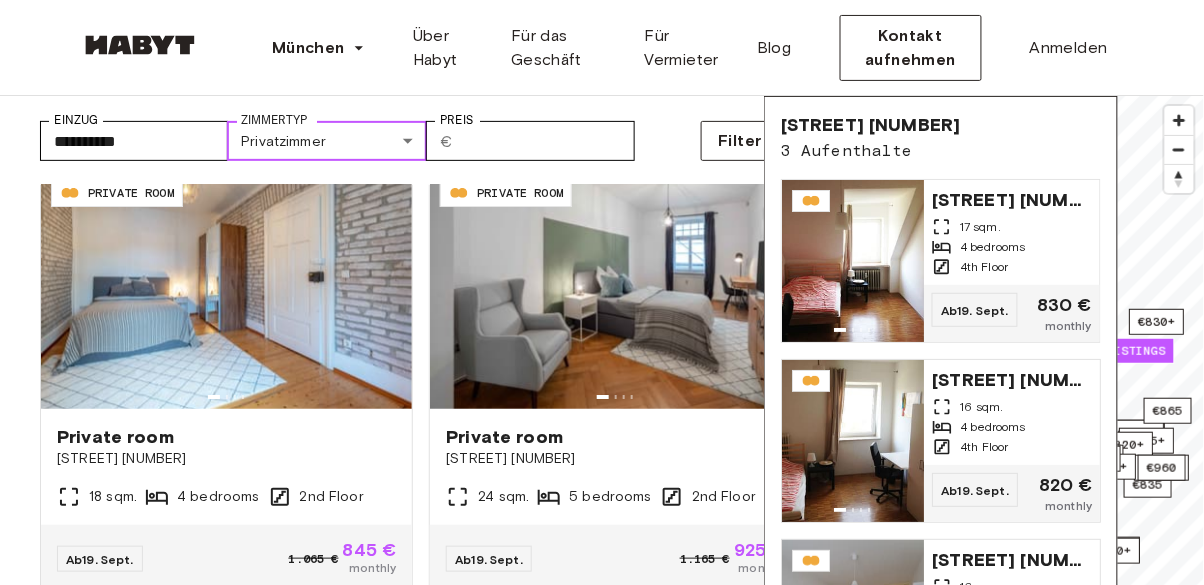 scroll, scrollTop: 0, scrollLeft: 0, axis: both 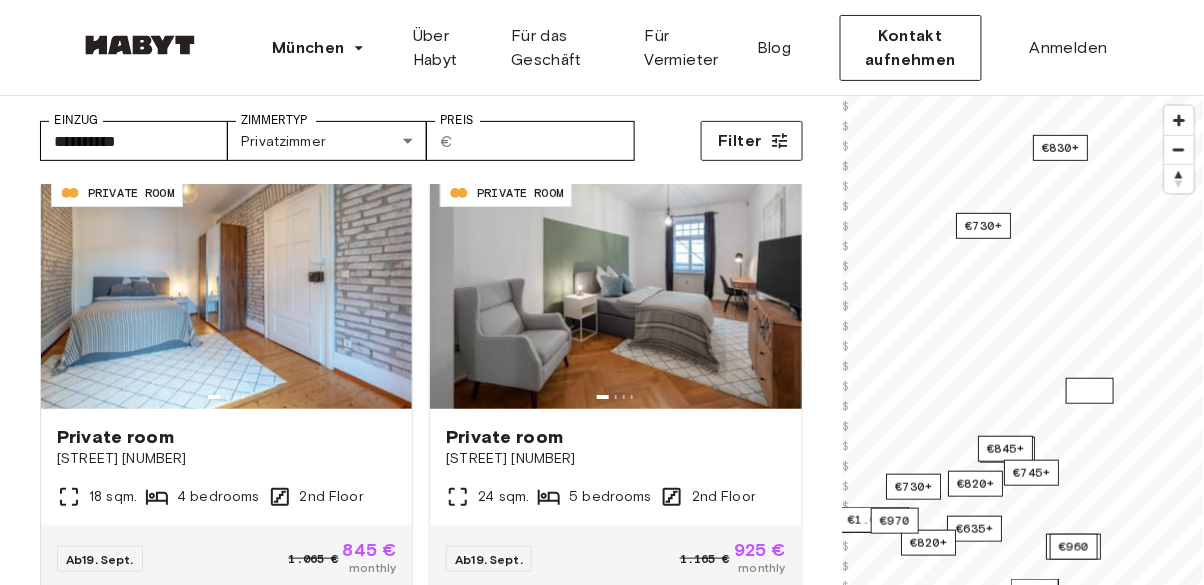 click on "€865" at bounding box center [1090, 391] 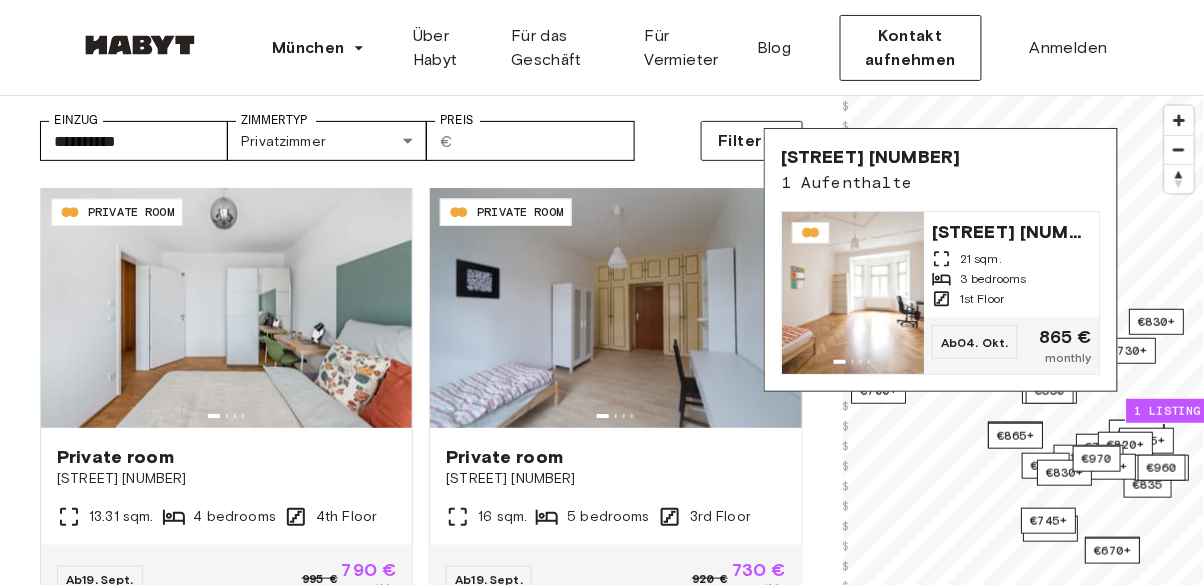 scroll, scrollTop: 2699, scrollLeft: 0, axis: vertical 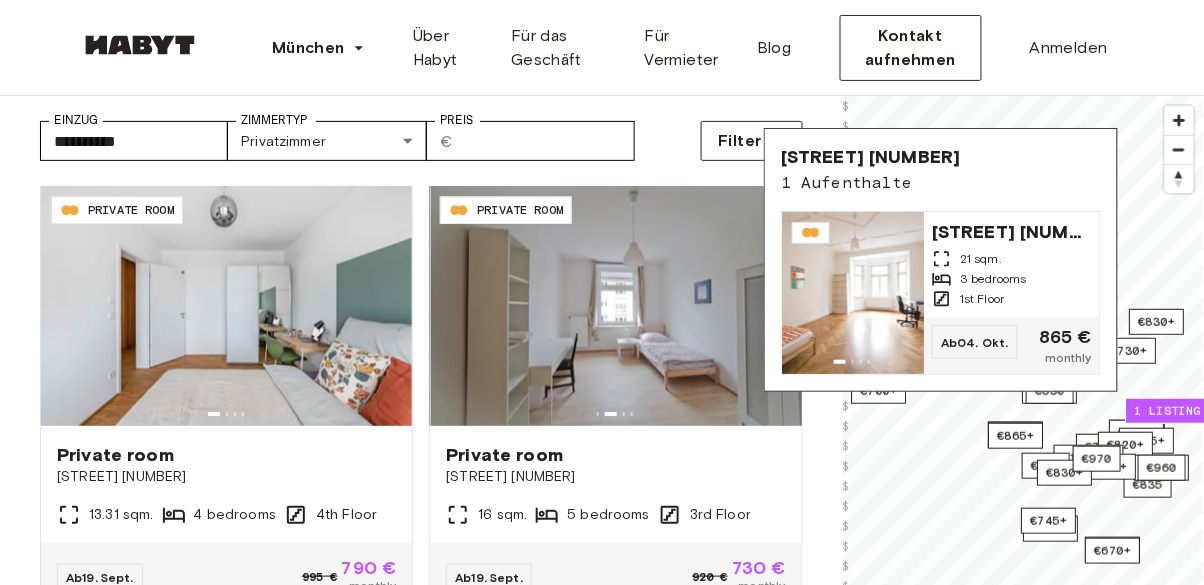 click on "1 listing" at bounding box center [1167, 411] 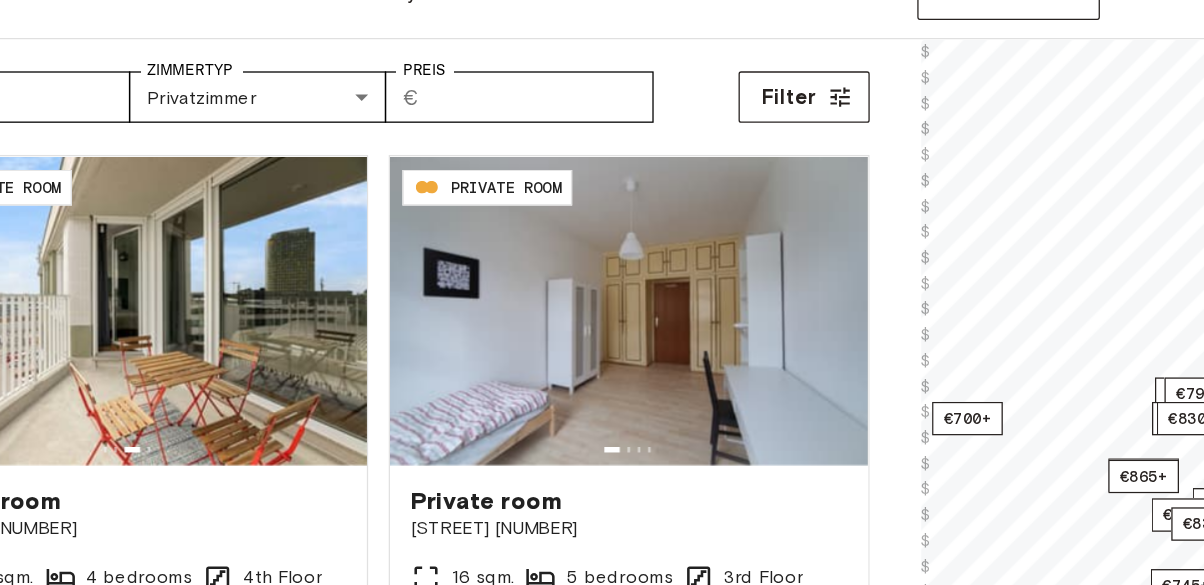 scroll, scrollTop: 90, scrollLeft: 0, axis: vertical 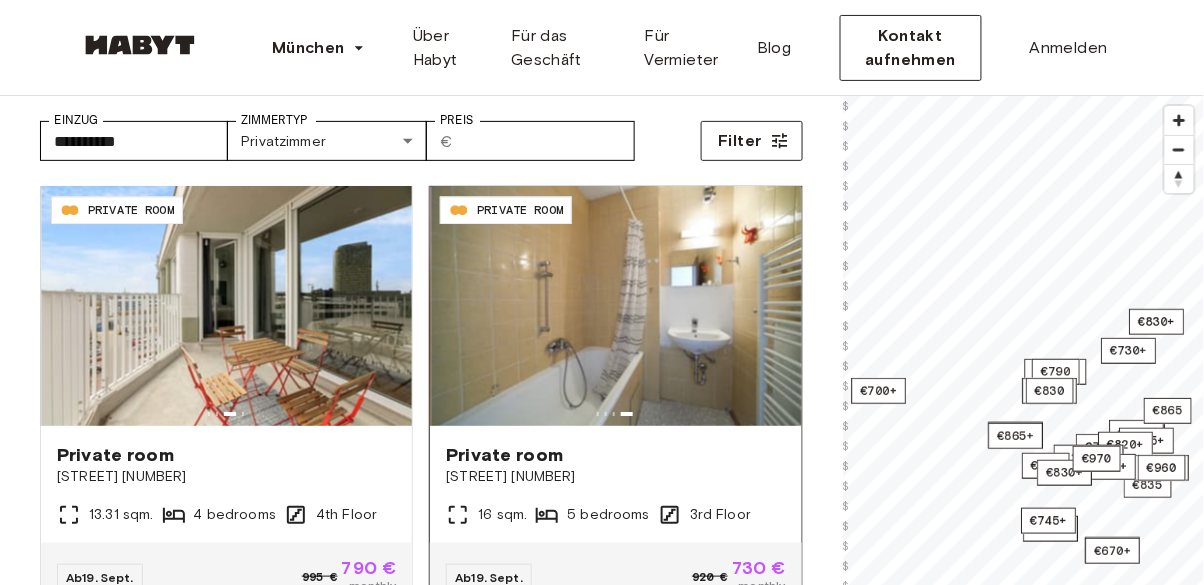 click at bounding box center (615, 307) 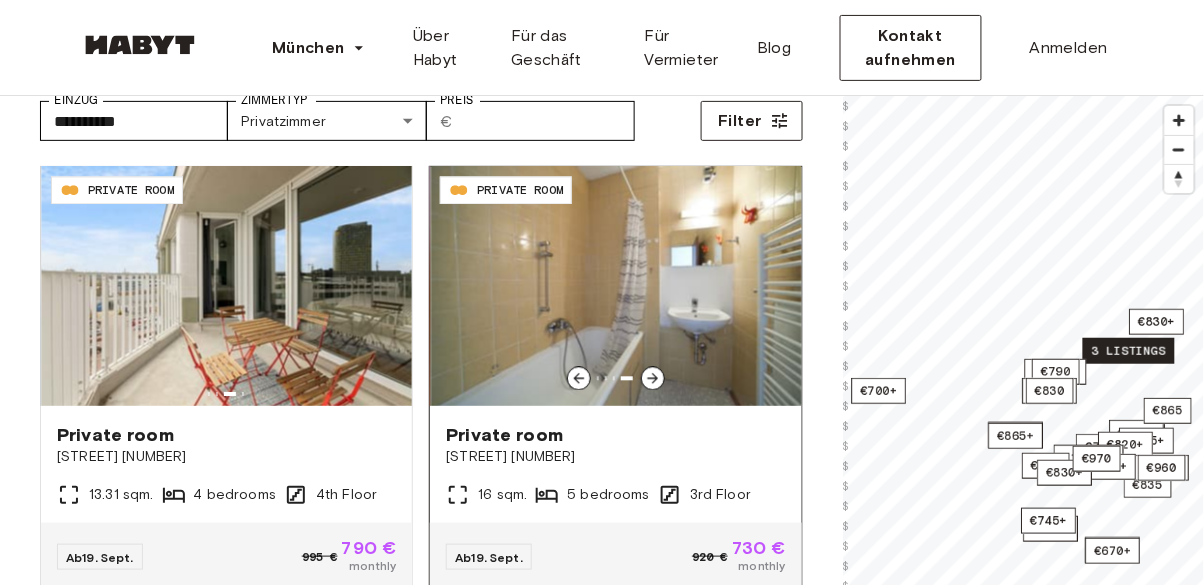 scroll, scrollTop: 186, scrollLeft: 0, axis: vertical 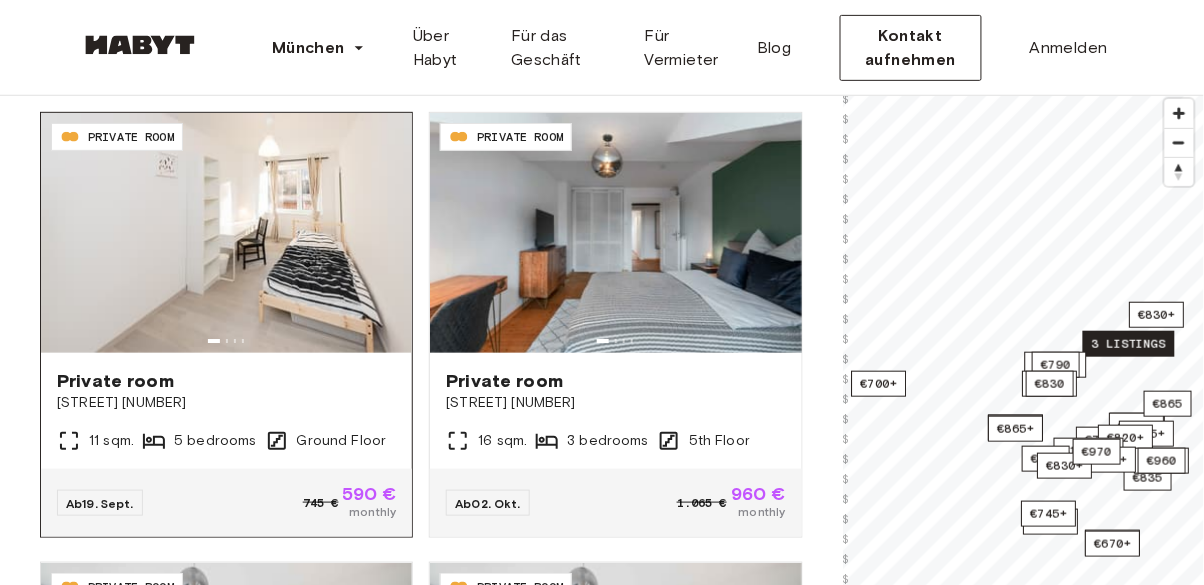 click on "Private room" at bounding box center (226, 381) 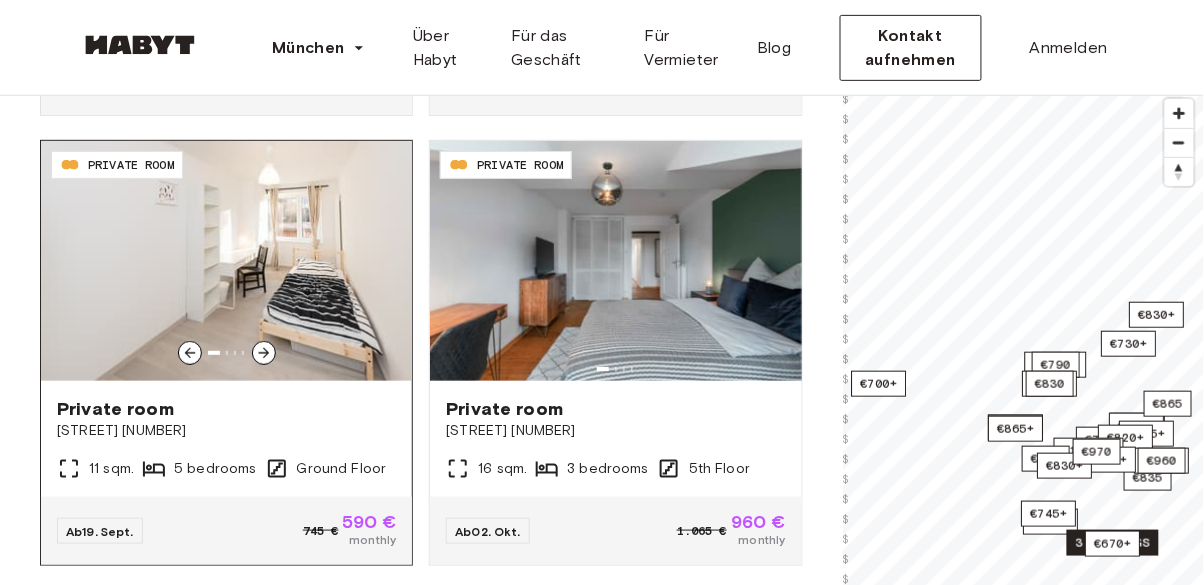scroll, scrollTop: 3552, scrollLeft: 0, axis: vertical 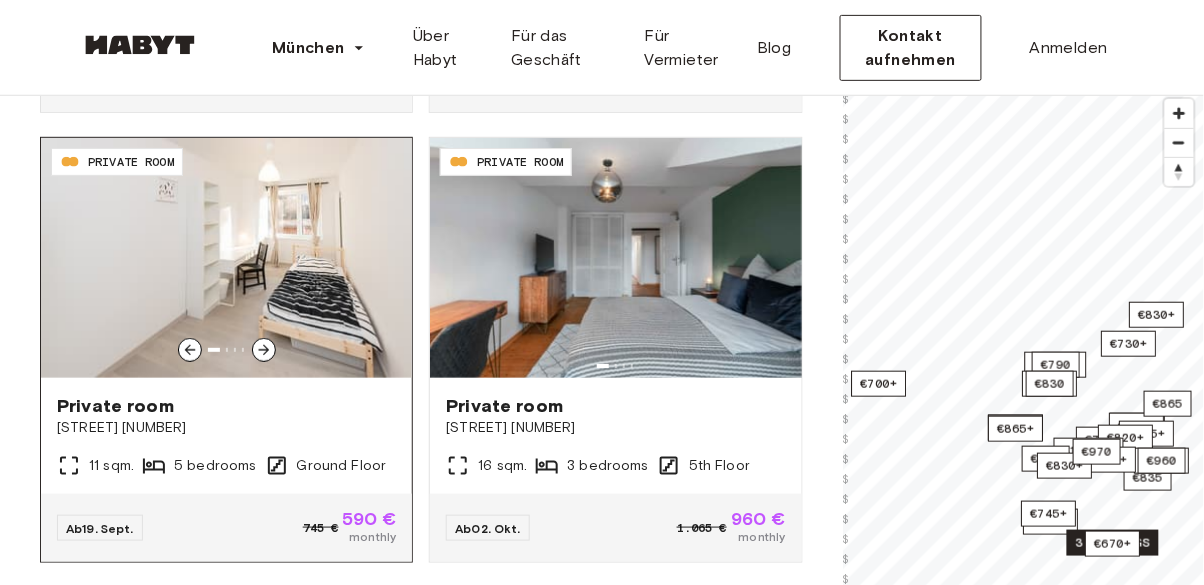 click at bounding box center (226, 258) 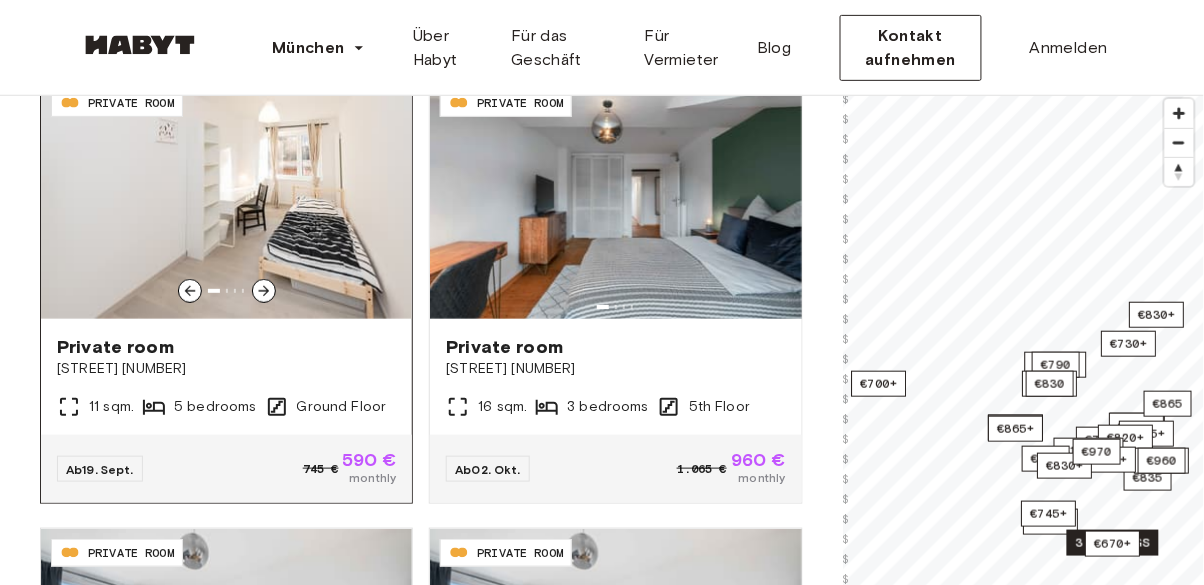 scroll, scrollTop: 3907, scrollLeft: 0, axis: vertical 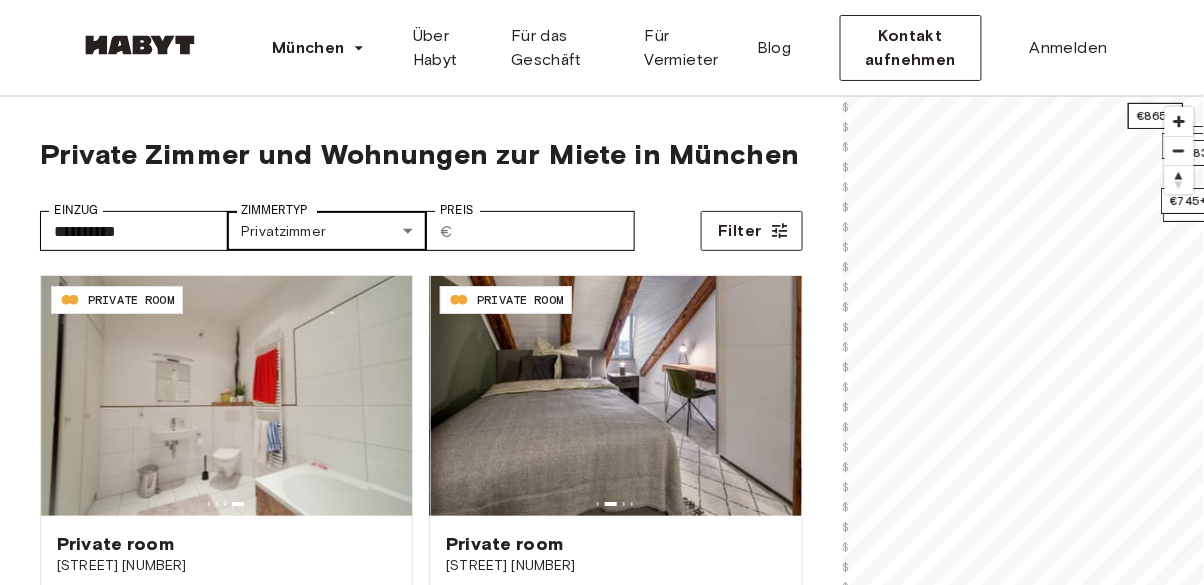 click on "**********" at bounding box center (602, 2396) 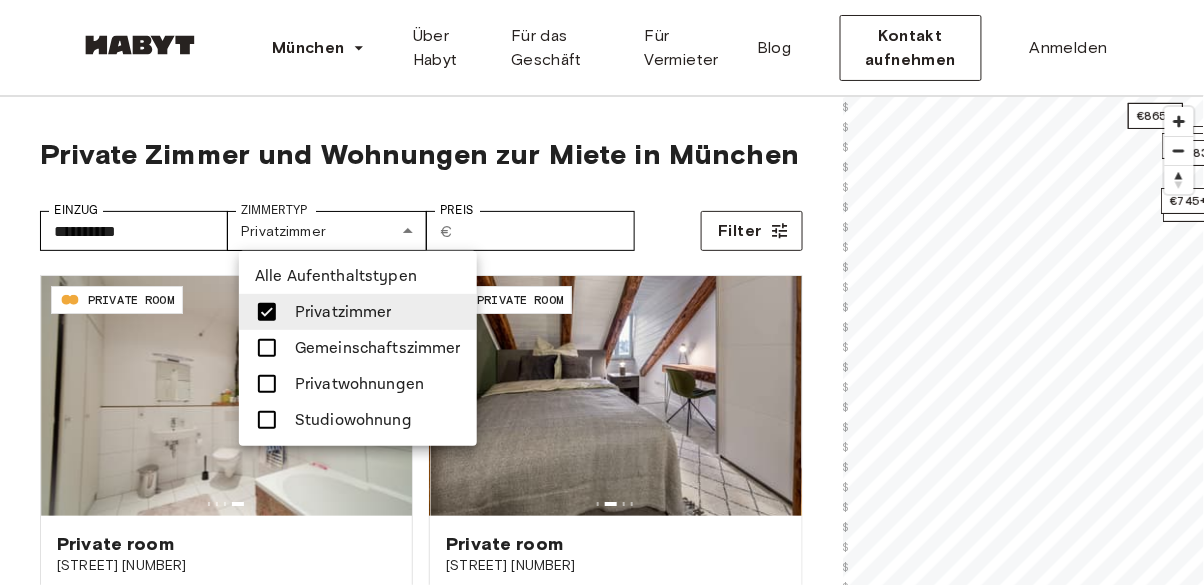click on "Gemeinschaftszimmer" at bounding box center [378, 348] 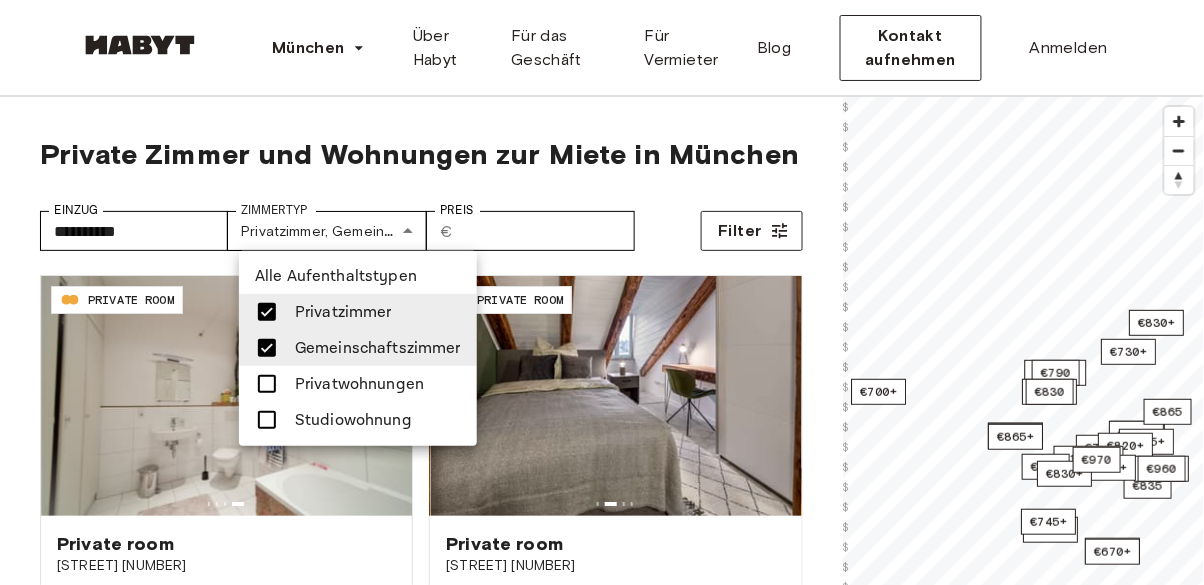 click at bounding box center [273, 312] 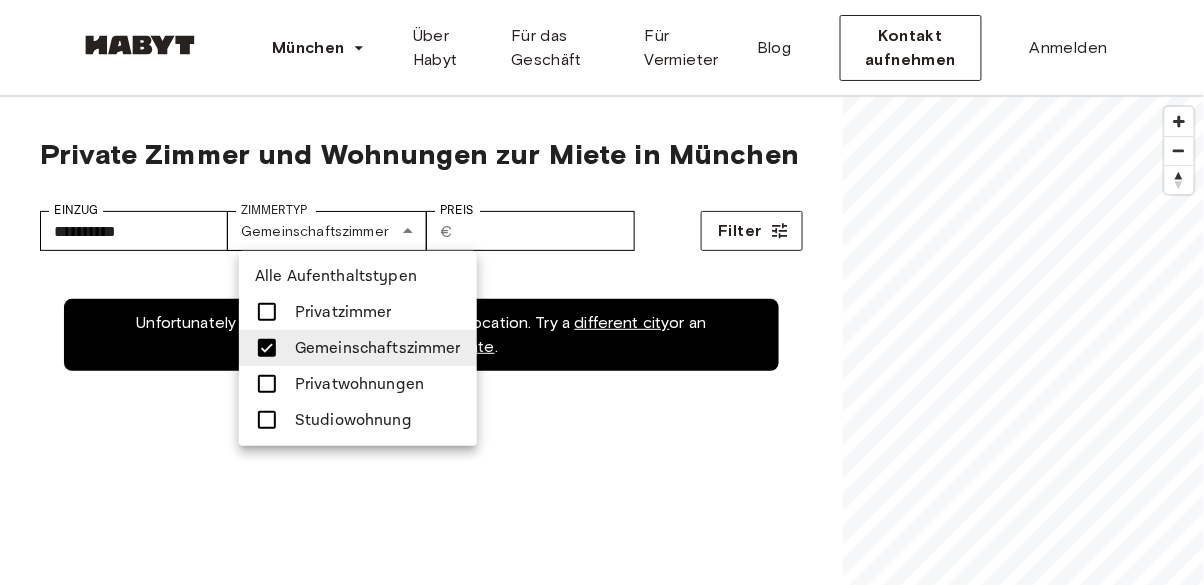 click at bounding box center (602, 292) 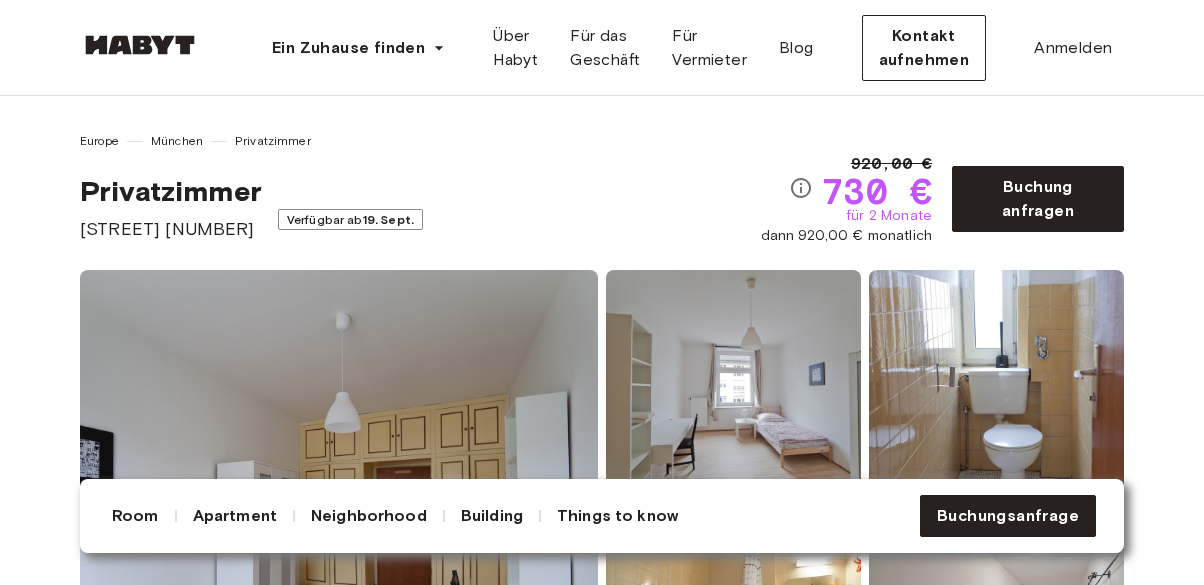 scroll, scrollTop: 218, scrollLeft: 0, axis: vertical 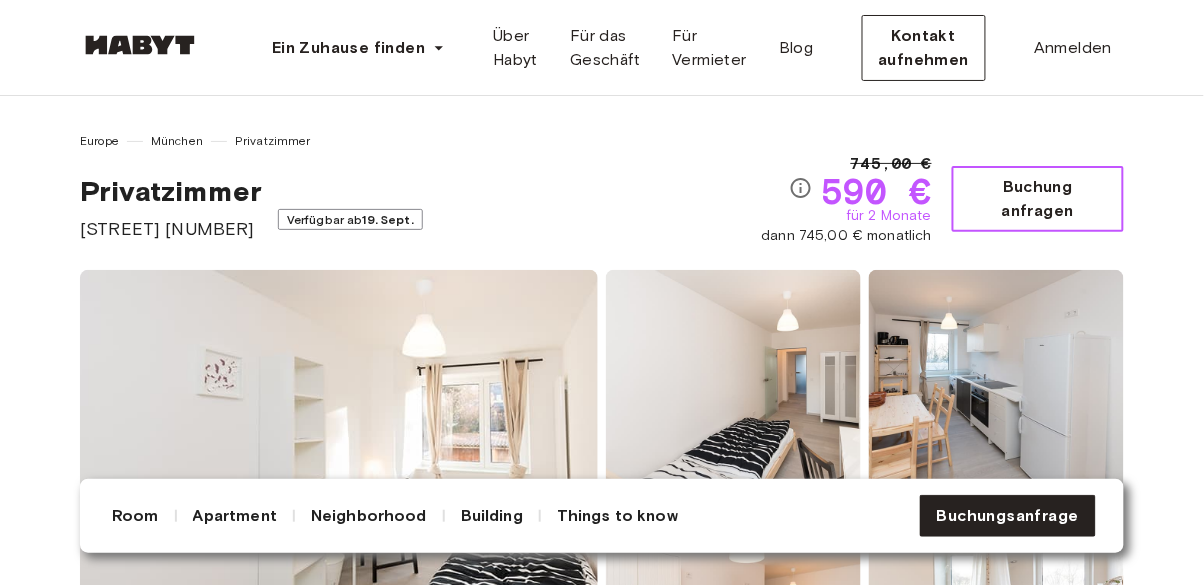 click on "Buchung anfragen" at bounding box center [1038, 199] 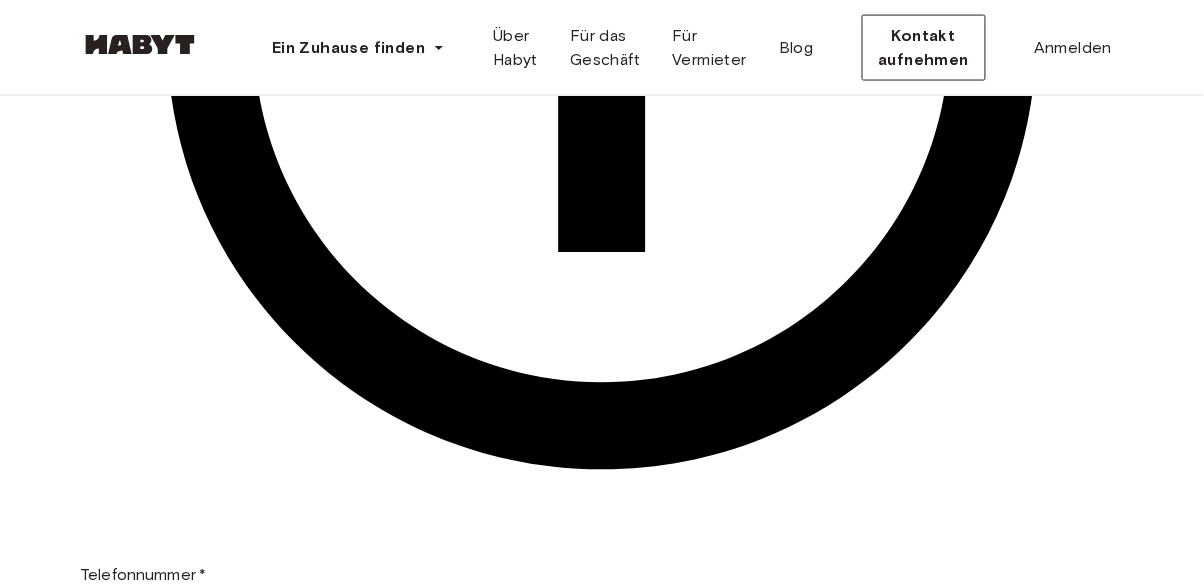 scroll, scrollTop: 743, scrollLeft: 0, axis: vertical 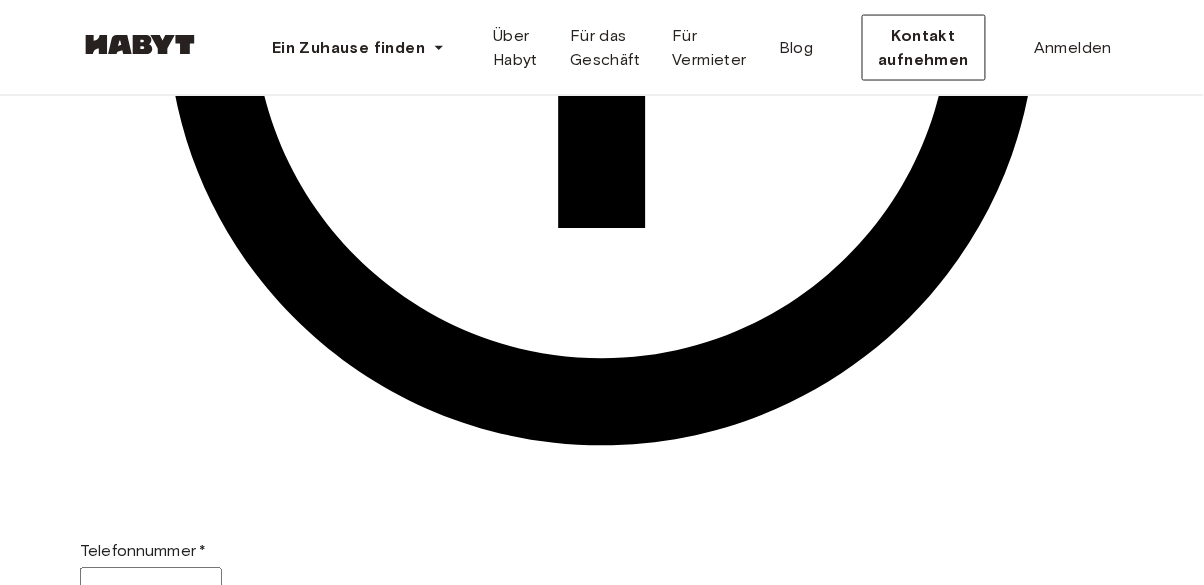 click on "Monatliche Miete 590,00 €" at bounding box center (602, 1926) 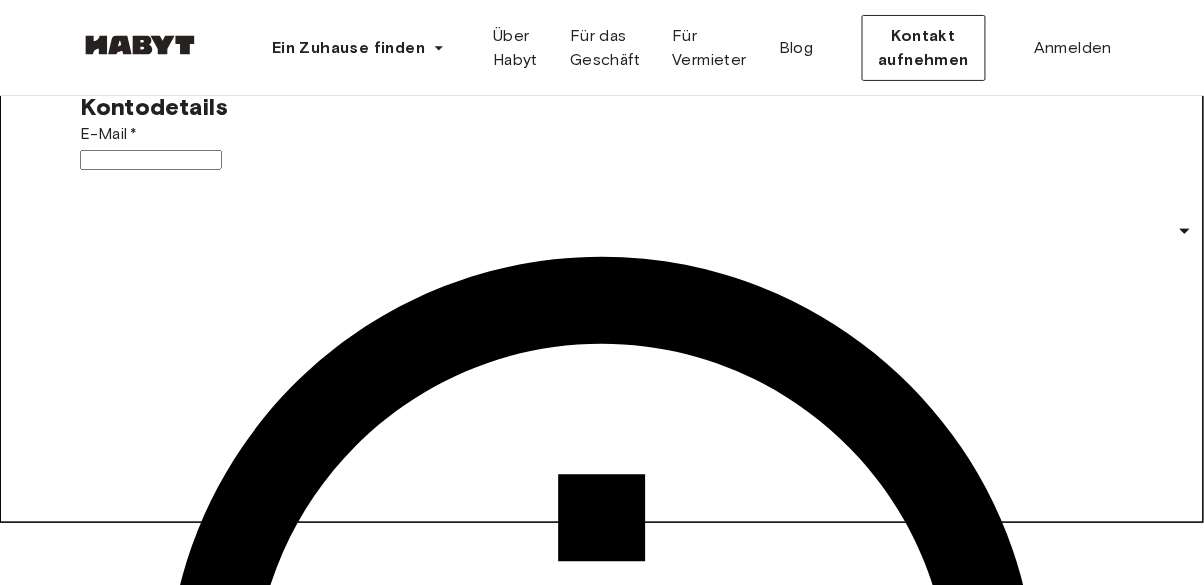 scroll, scrollTop: 61, scrollLeft: 0, axis: vertical 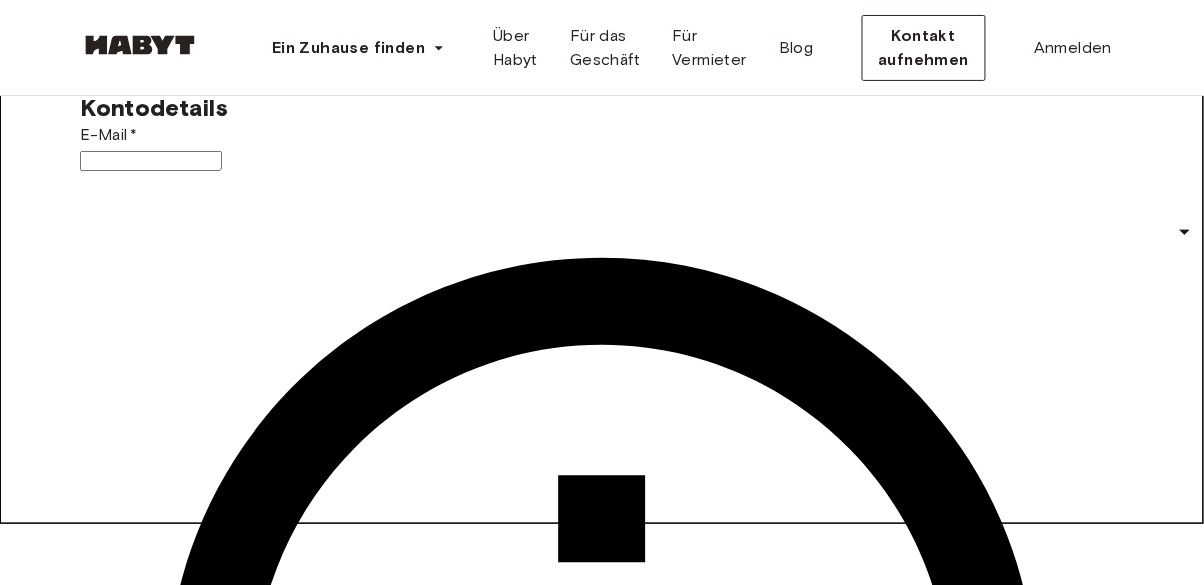 click 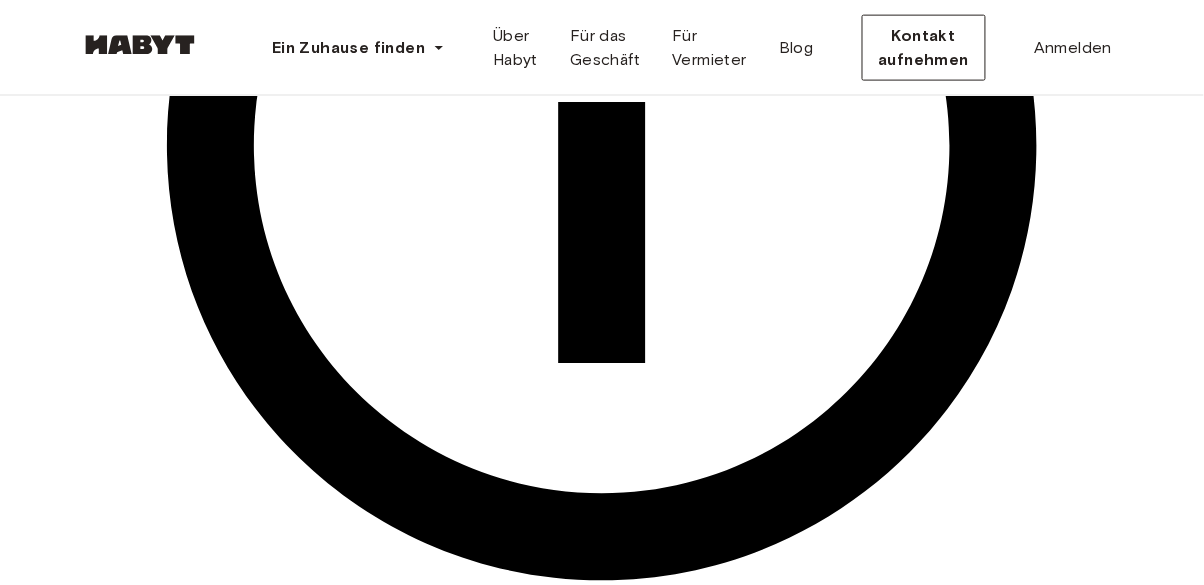 scroll, scrollTop: 608, scrollLeft: 0, axis: vertical 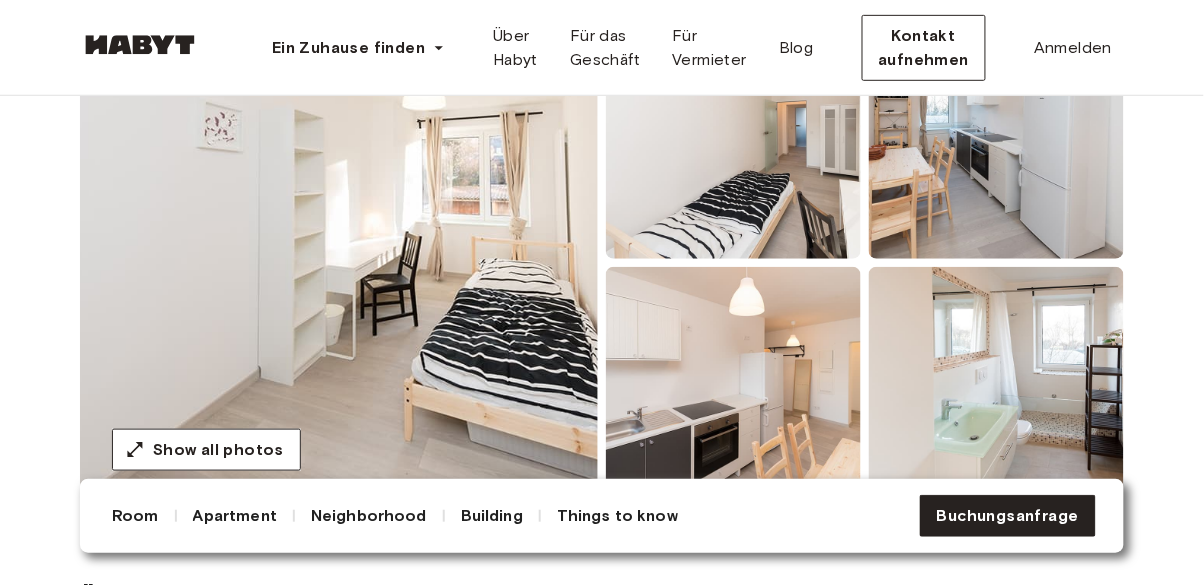 click at bounding box center [996, 385] 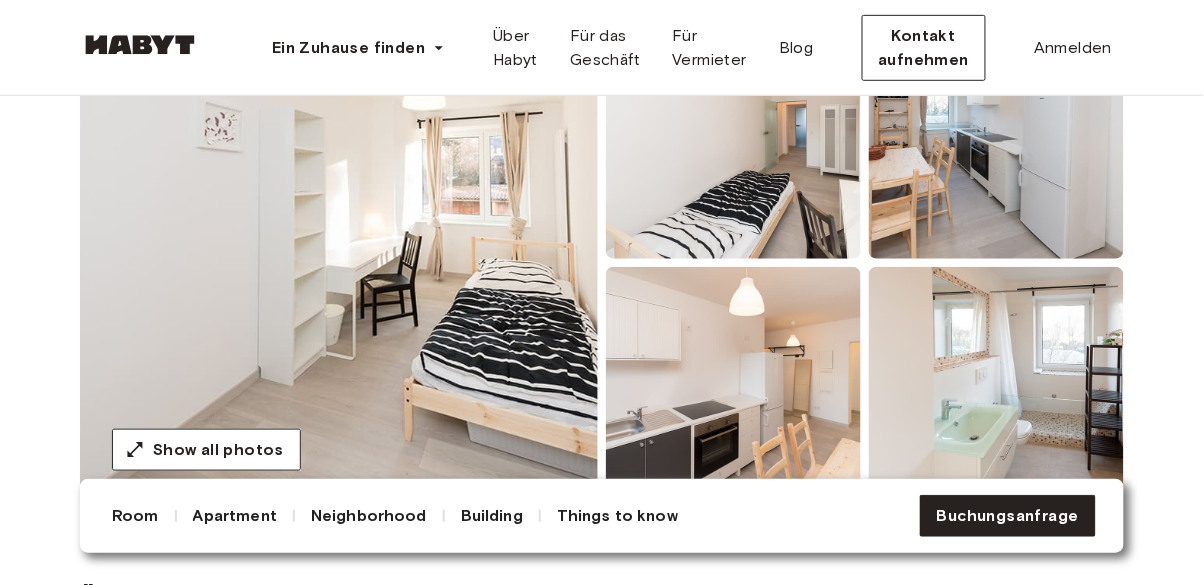 click at bounding box center (996, 385) 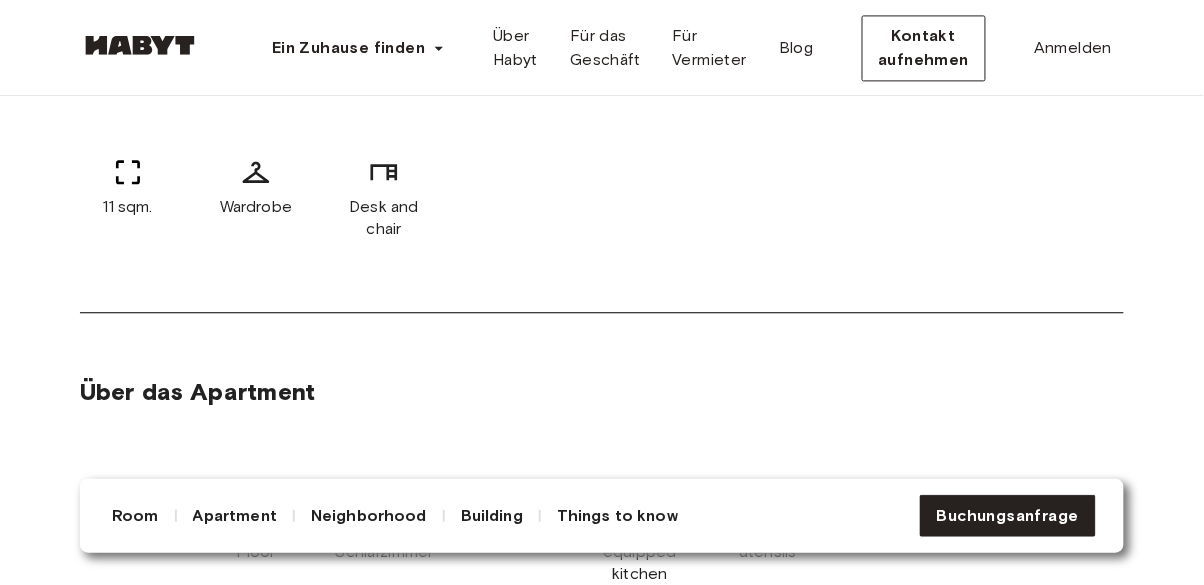 scroll, scrollTop: 988, scrollLeft: 0, axis: vertical 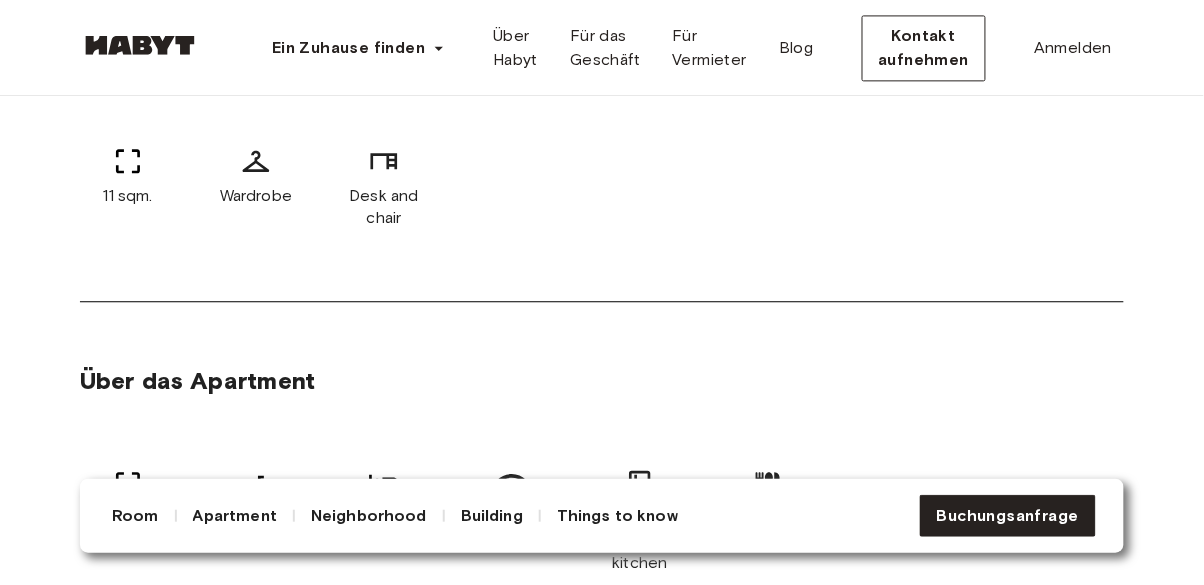 click on "Desk and chair" at bounding box center [384, 187] 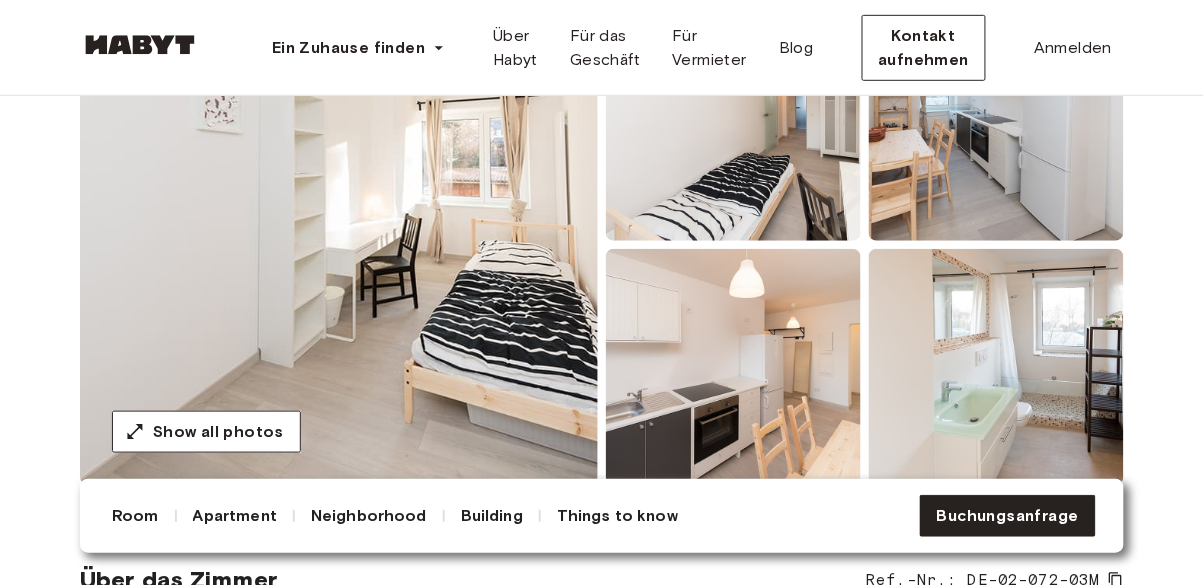scroll, scrollTop: 0, scrollLeft: 0, axis: both 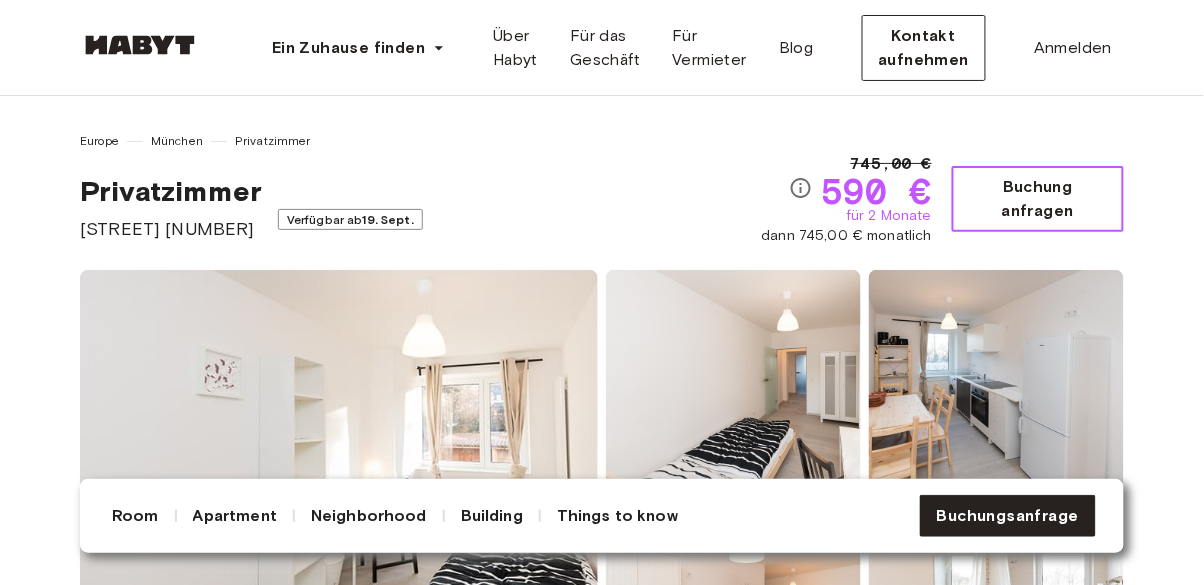 click on "Buchung anfragen" at bounding box center (1038, 199) 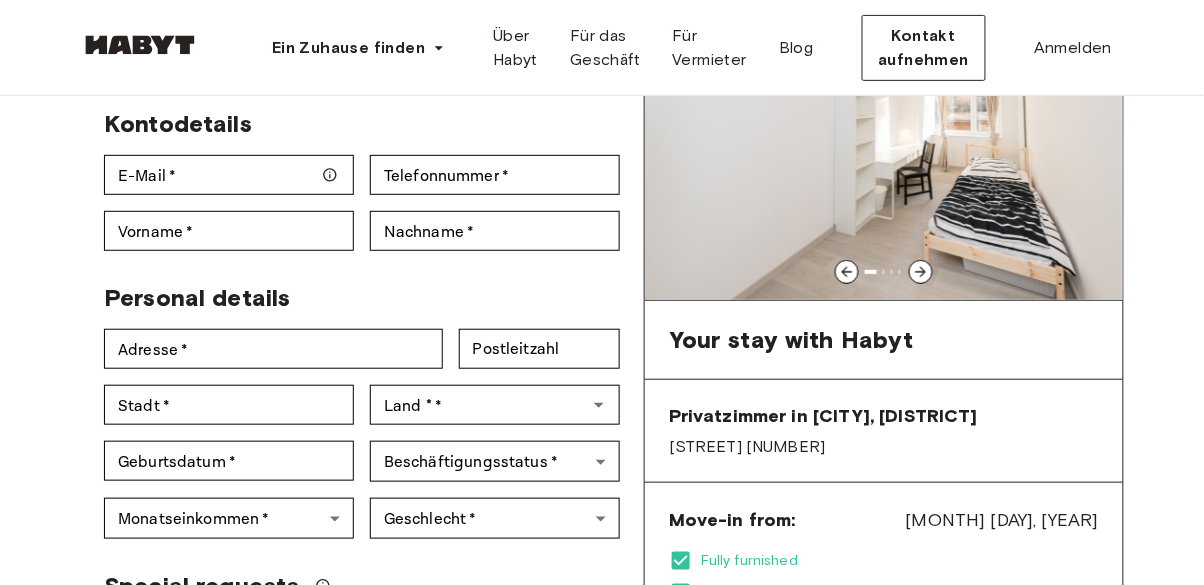 scroll, scrollTop: 166, scrollLeft: 0, axis: vertical 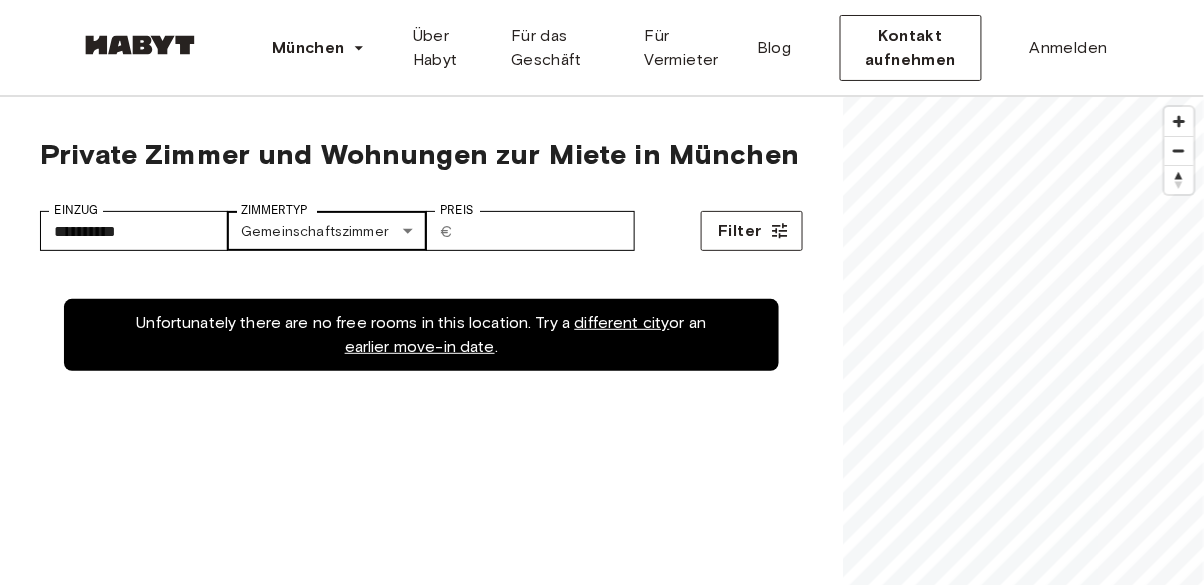 click on "**********" at bounding box center [602, 2396] 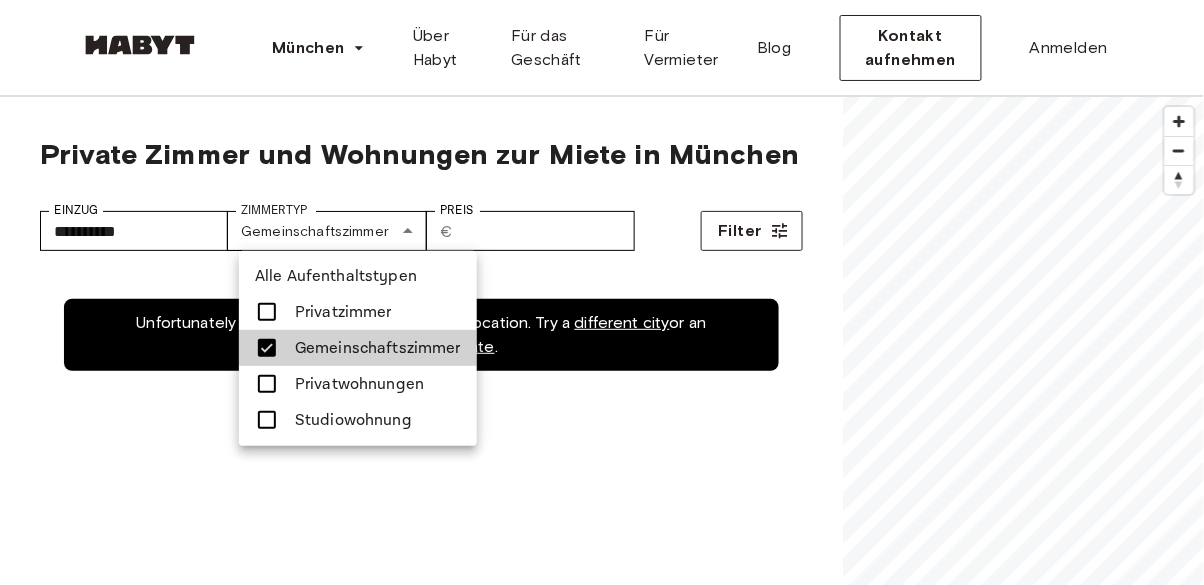 click at bounding box center [602, 292] 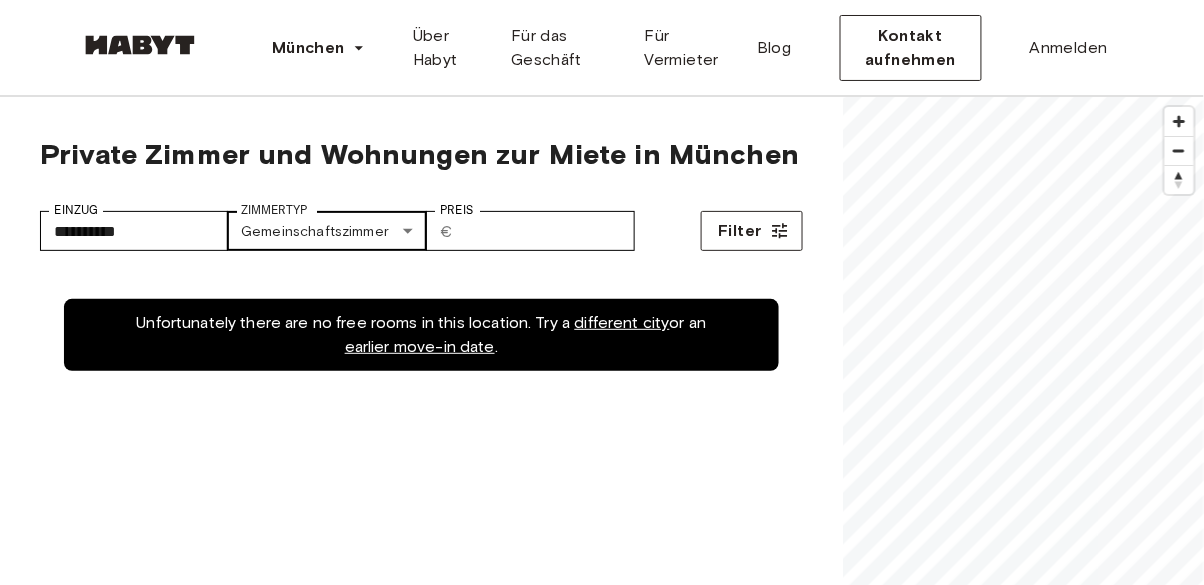 click on "**********" at bounding box center [602, 2396] 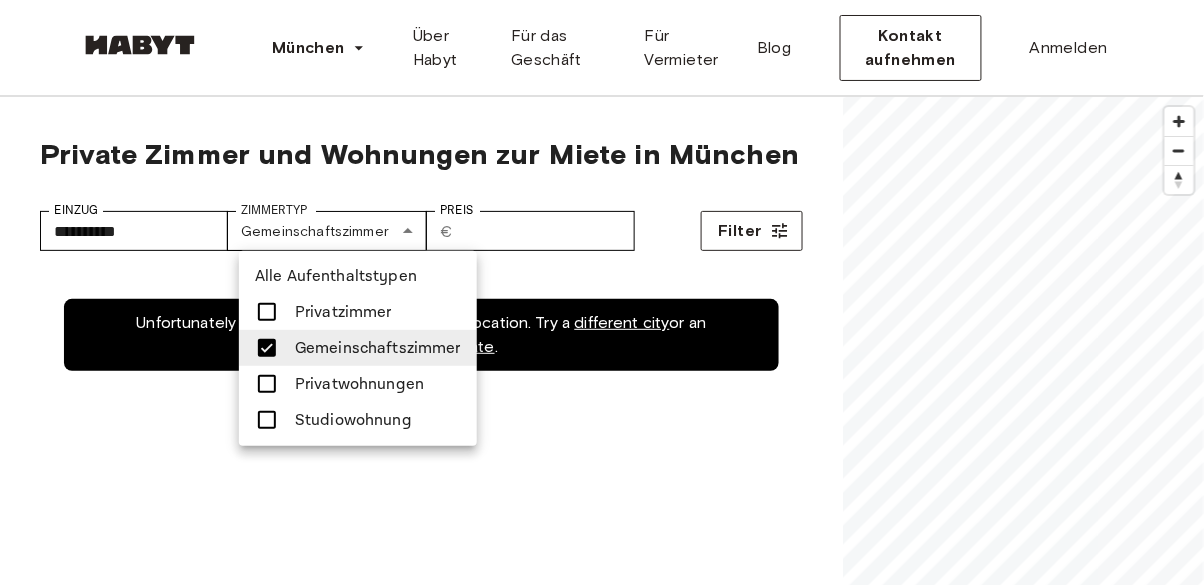 click on "Gemeinschaftszimmer" at bounding box center (378, 348) 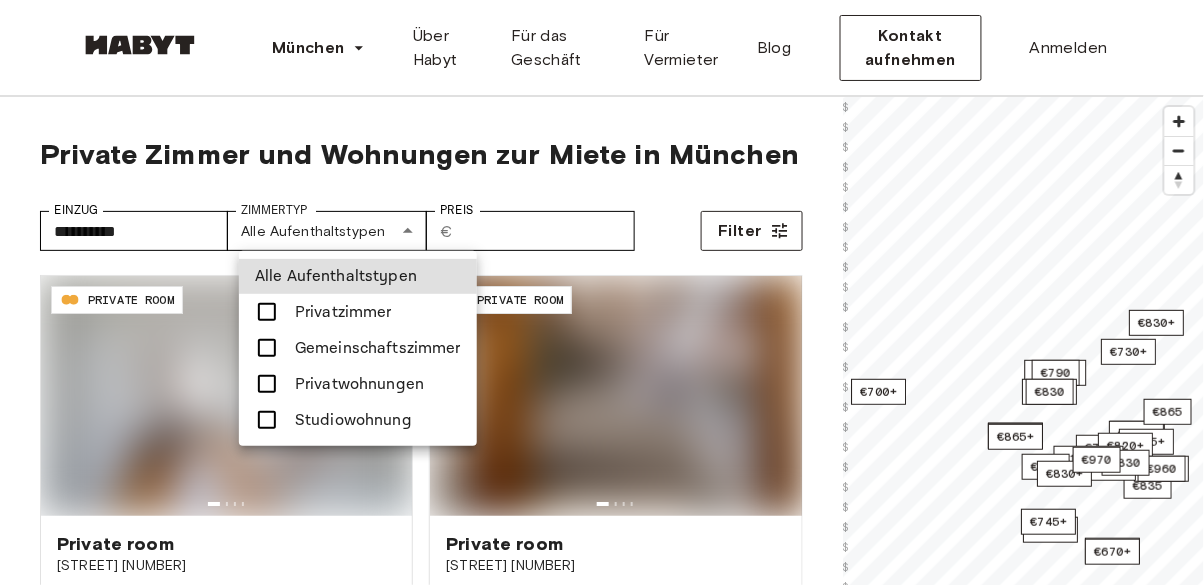 click on "Privatwohnungen" at bounding box center (359, 384) 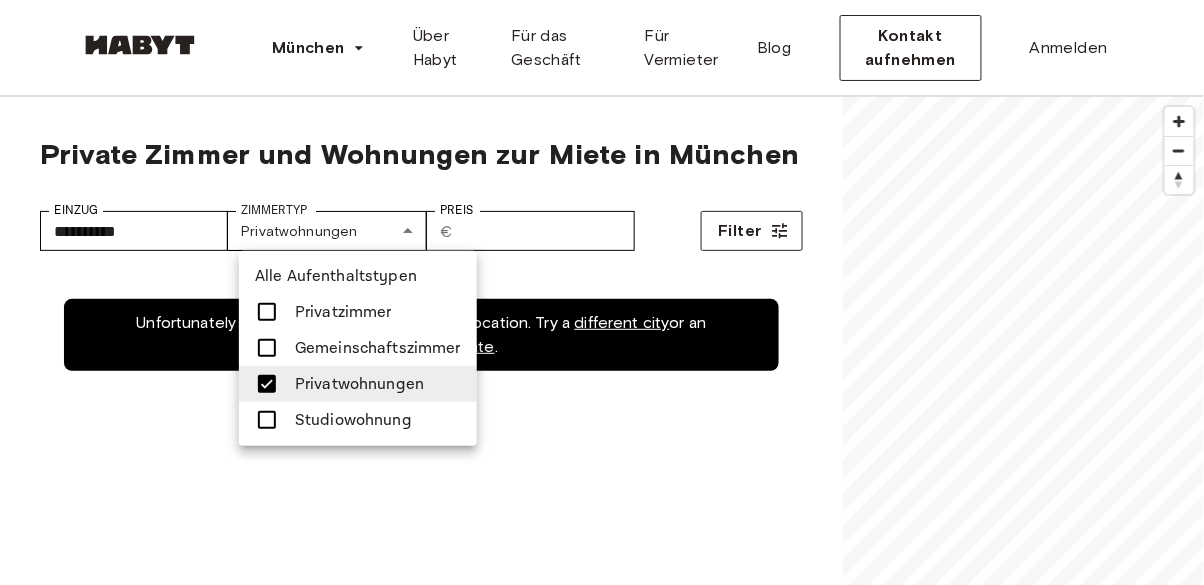 click at bounding box center [602, 292] 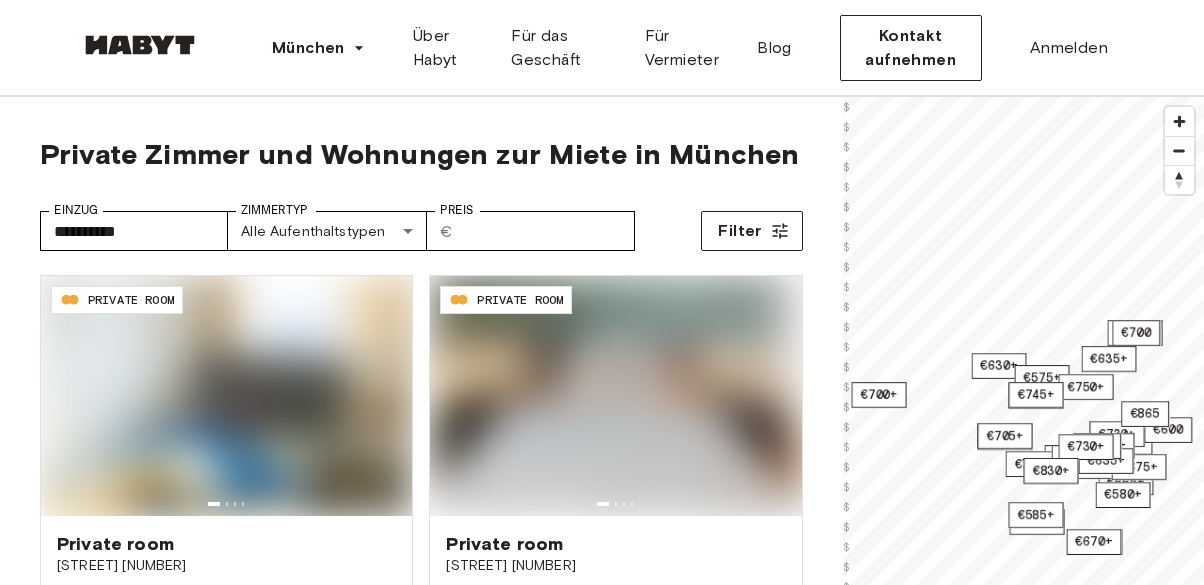 scroll, scrollTop: 0, scrollLeft: 0, axis: both 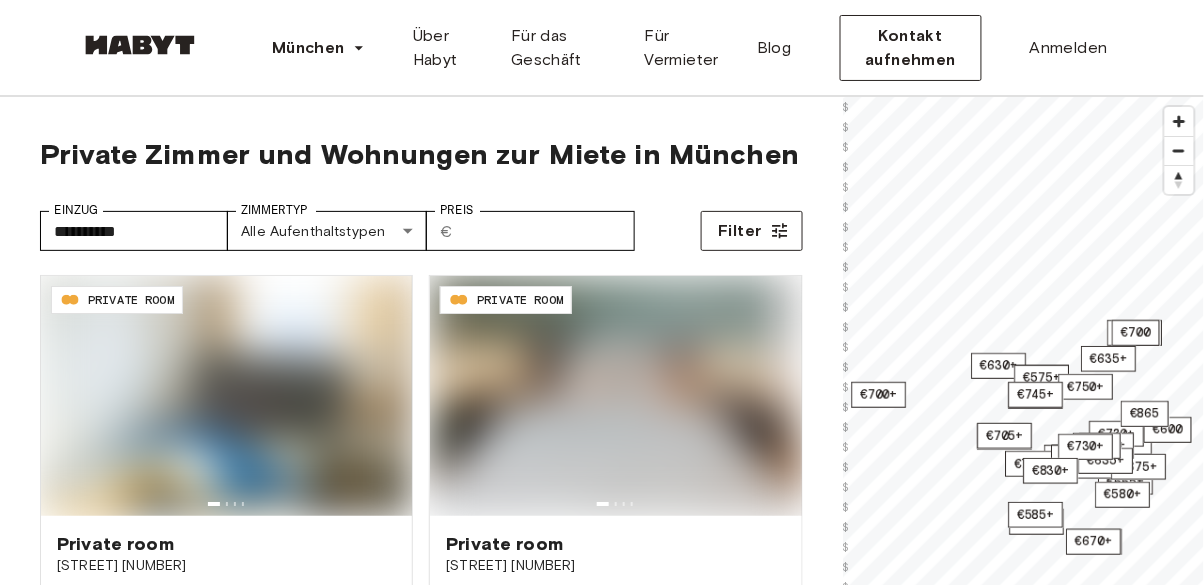 type on "**********" 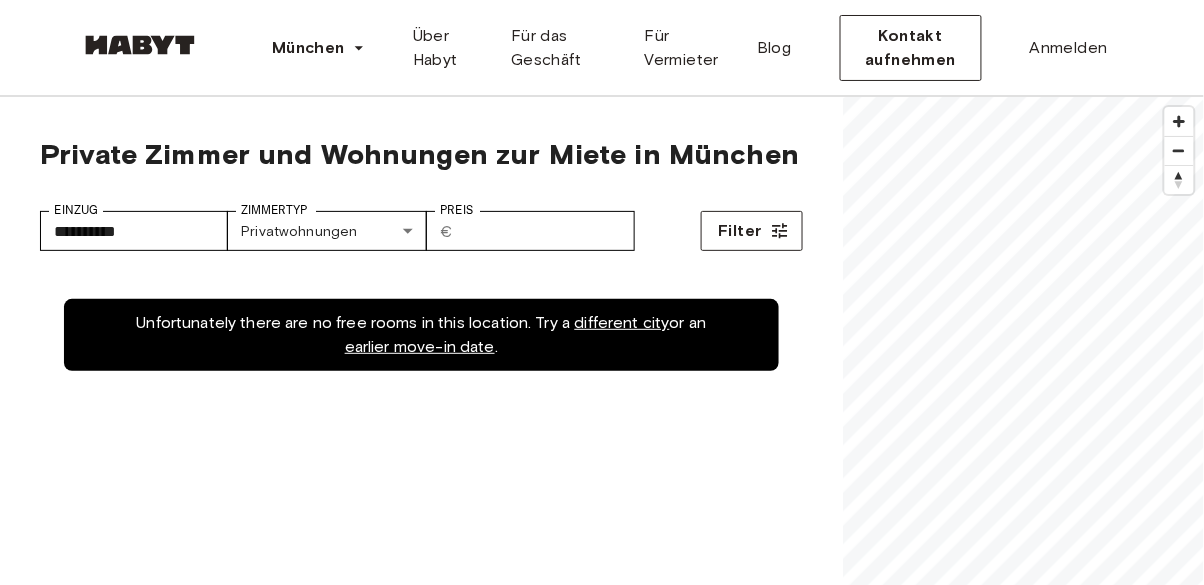scroll, scrollTop: 0, scrollLeft: 0, axis: both 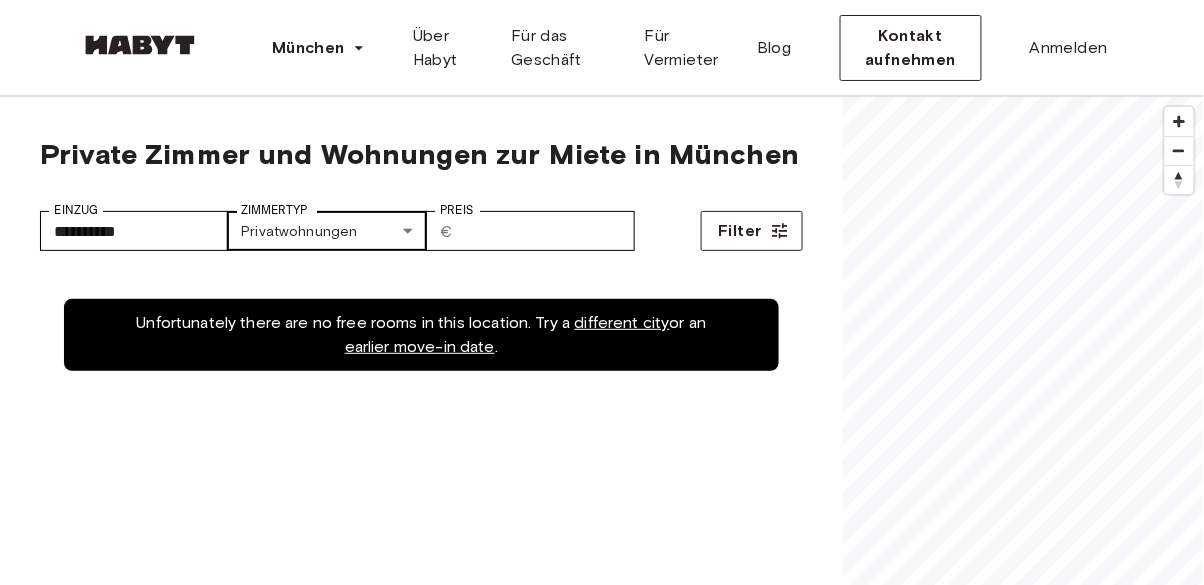 click on "**********" at bounding box center (602, 2396) 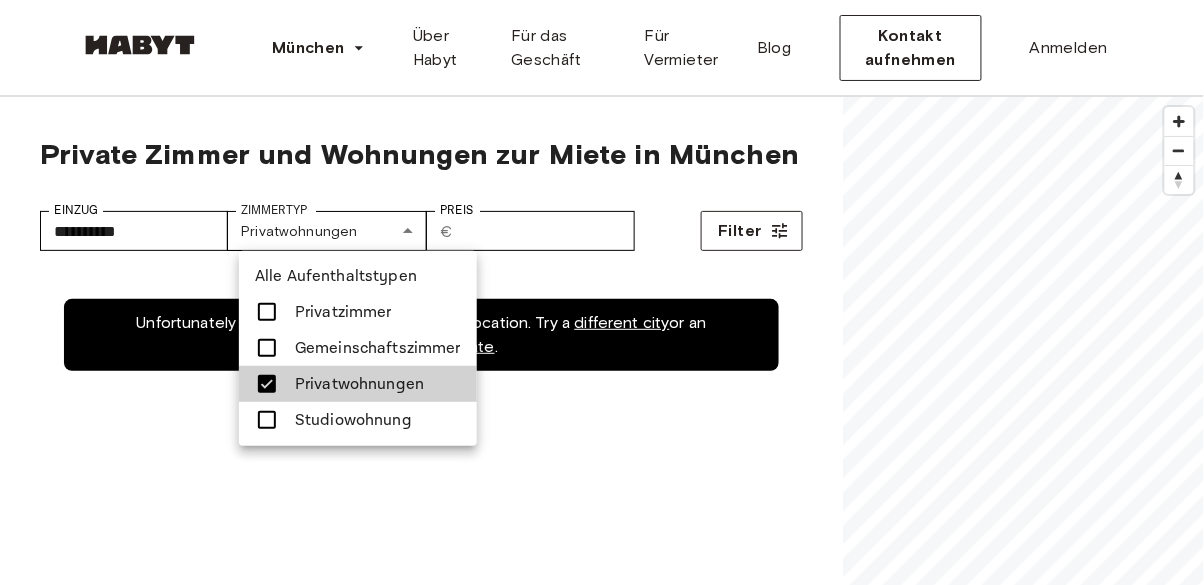 click on "Studiowohnung" at bounding box center [353, 420] 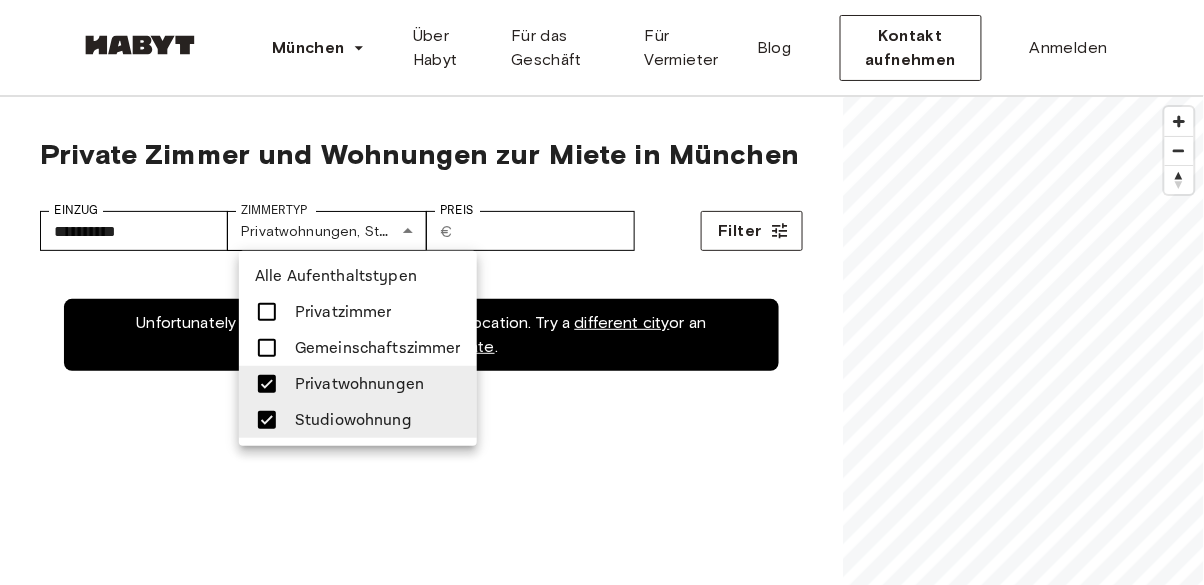 click on "Privatwohnungen" at bounding box center (359, 384) 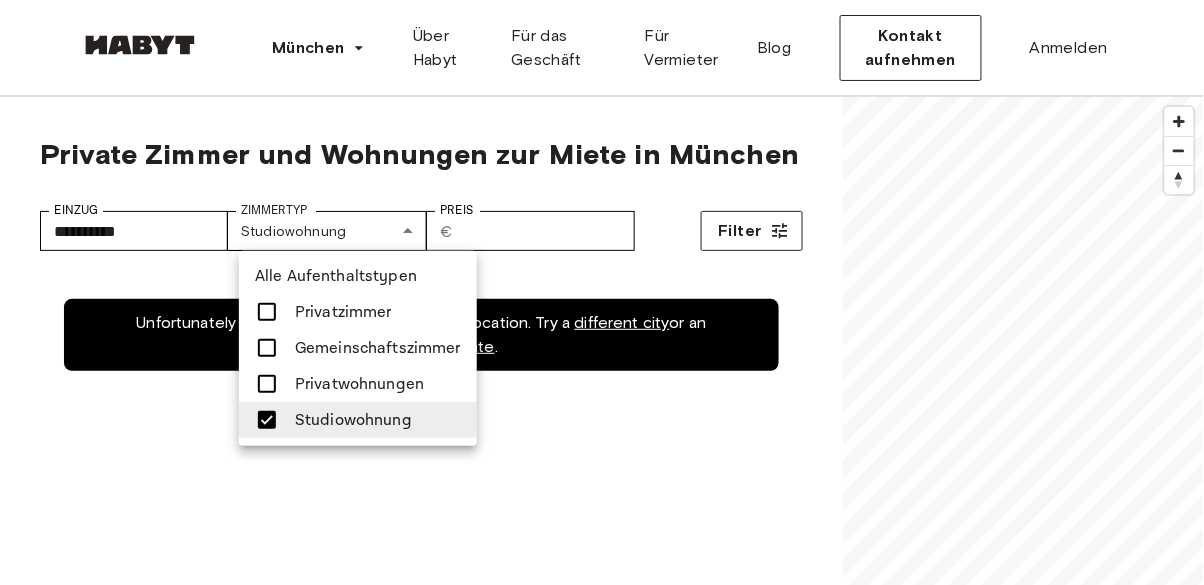 click at bounding box center [602, 292] 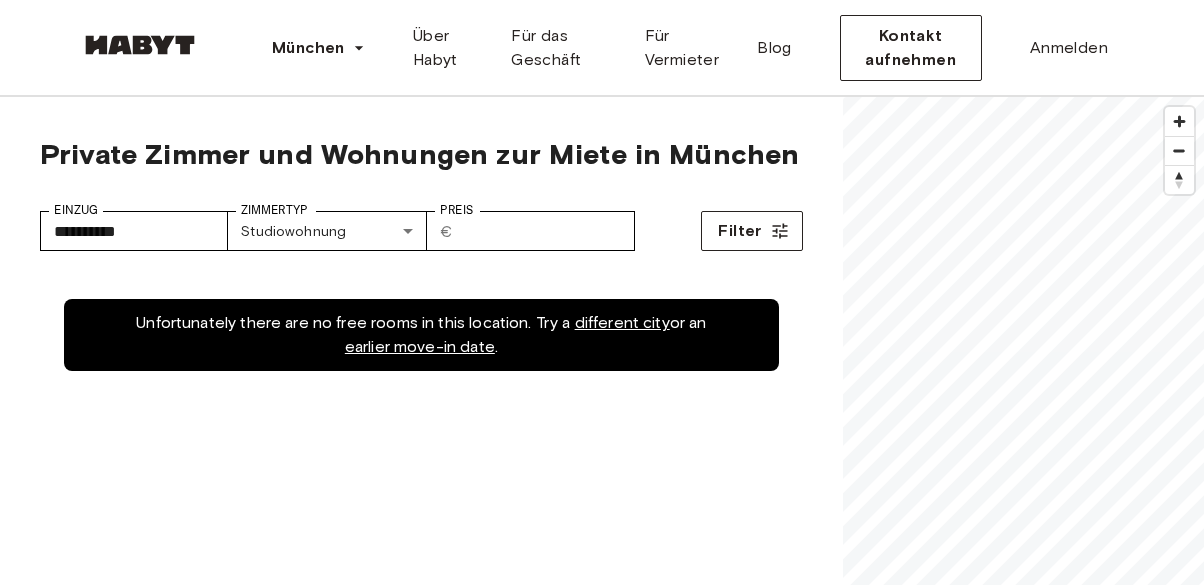 scroll, scrollTop: 0, scrollLeft: 0, axis: both 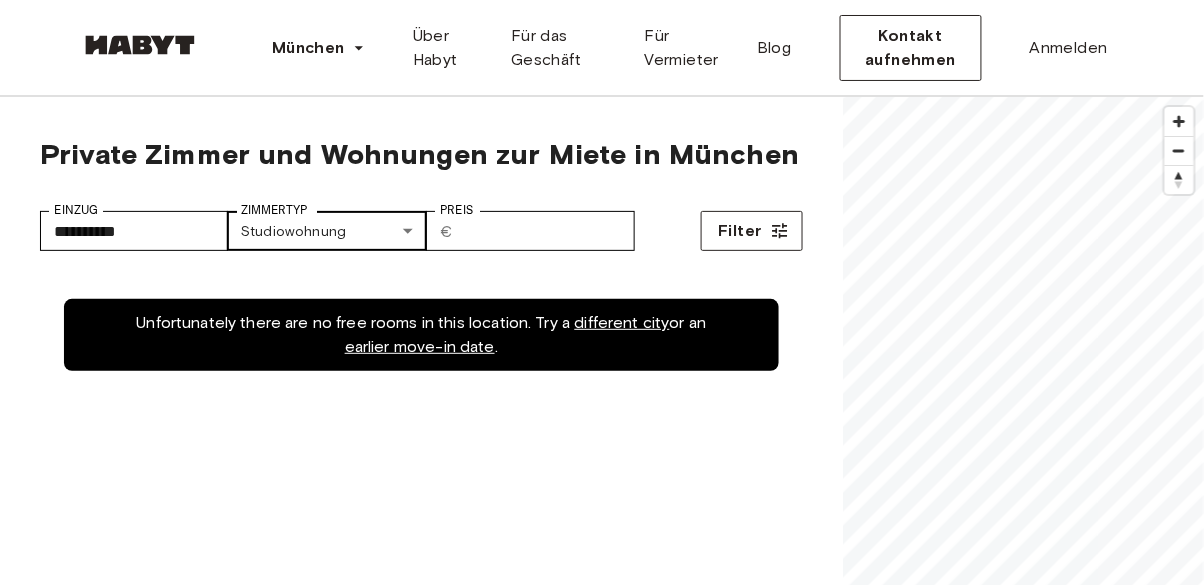 click on "[STREET] [NUMBER]" at bounding box center [602, 2396] 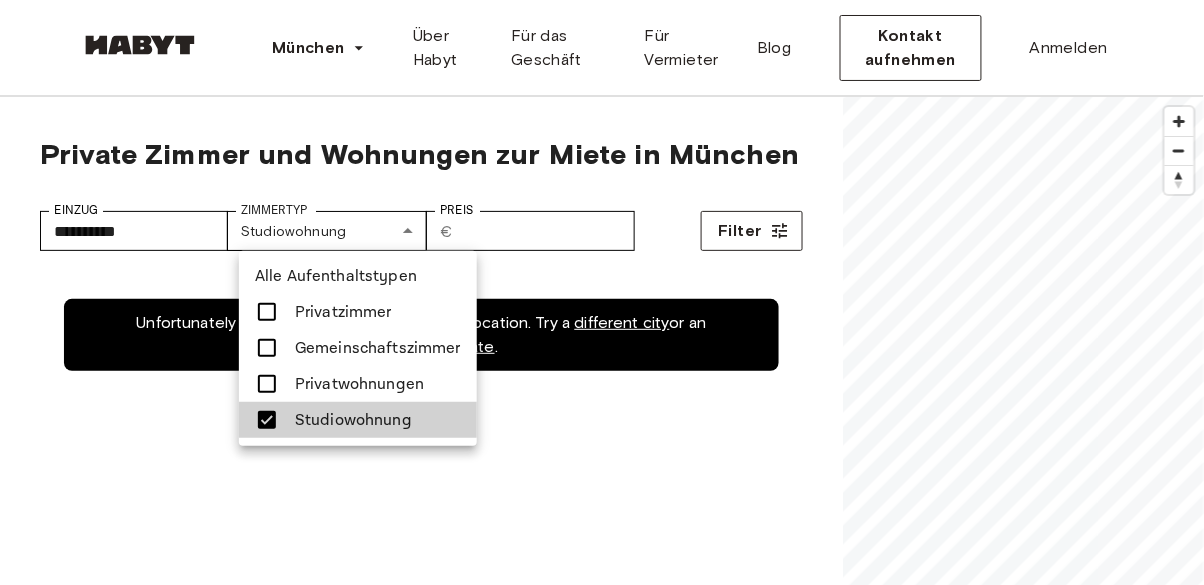 click at bounding box center (273, 312) 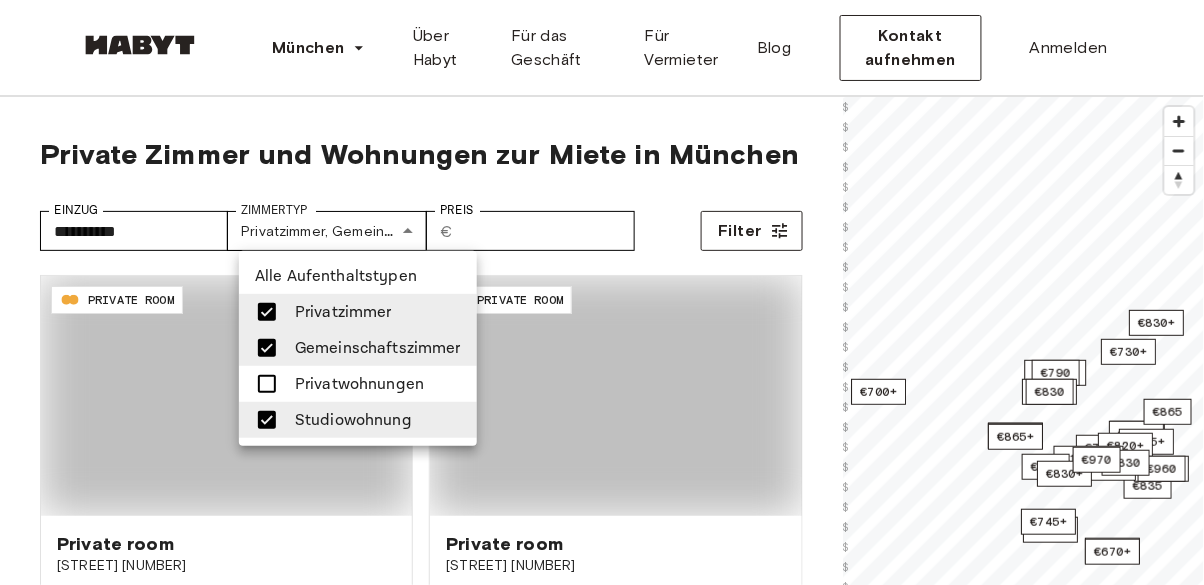 click at bounding box center (267, 384) 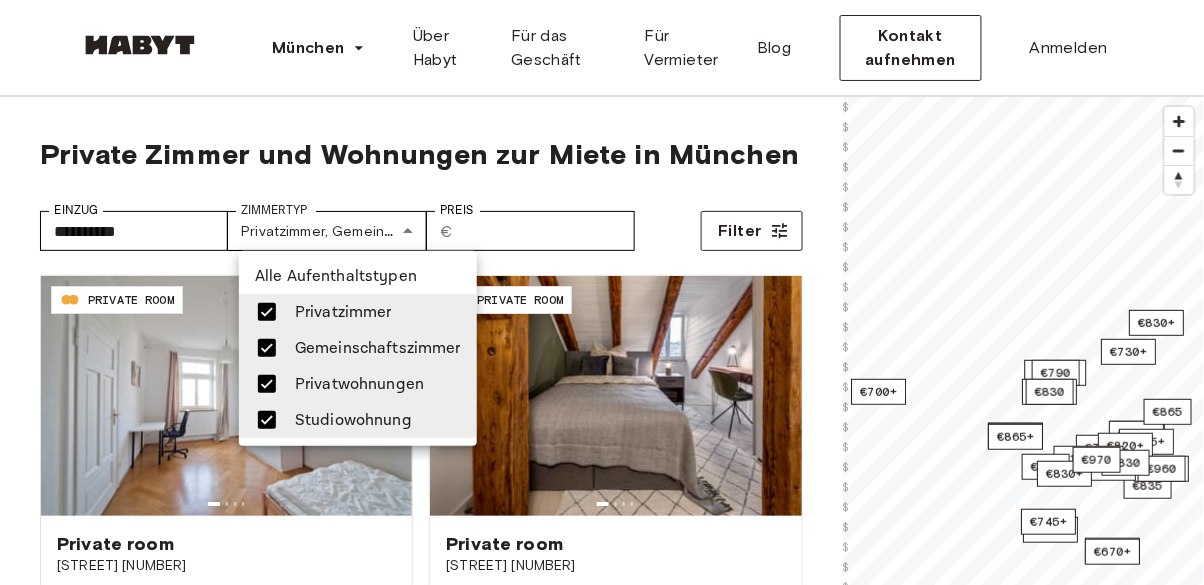 click at bounding box center (602, 292) 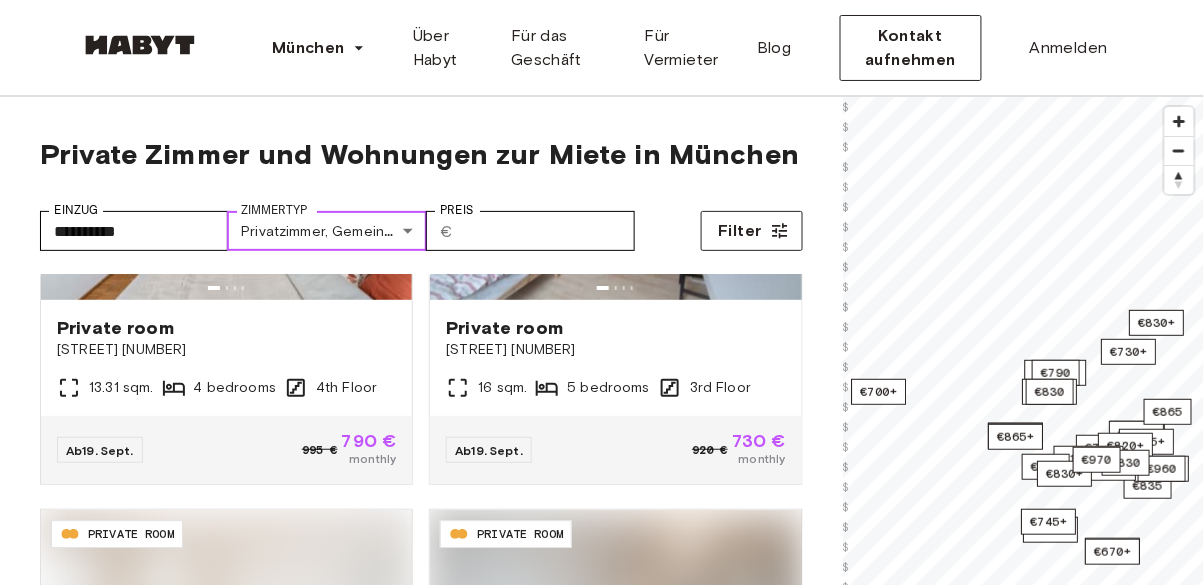 scroll, scrollTop: 3907, scrollLeft: 0, axis: vertical 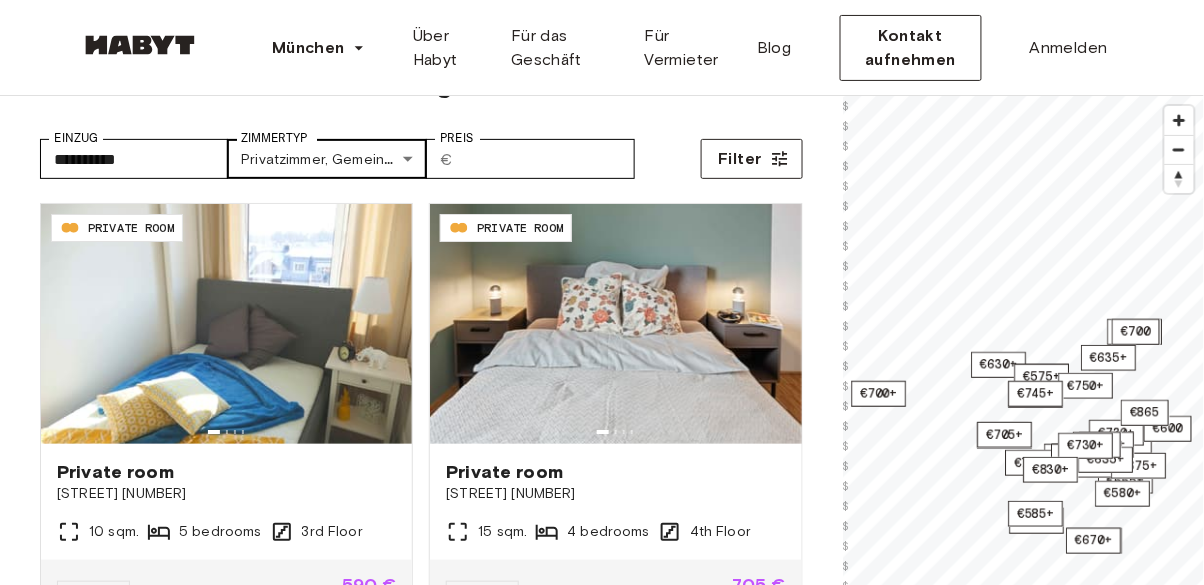 click on "**********" at bounding box center (602, 2324) 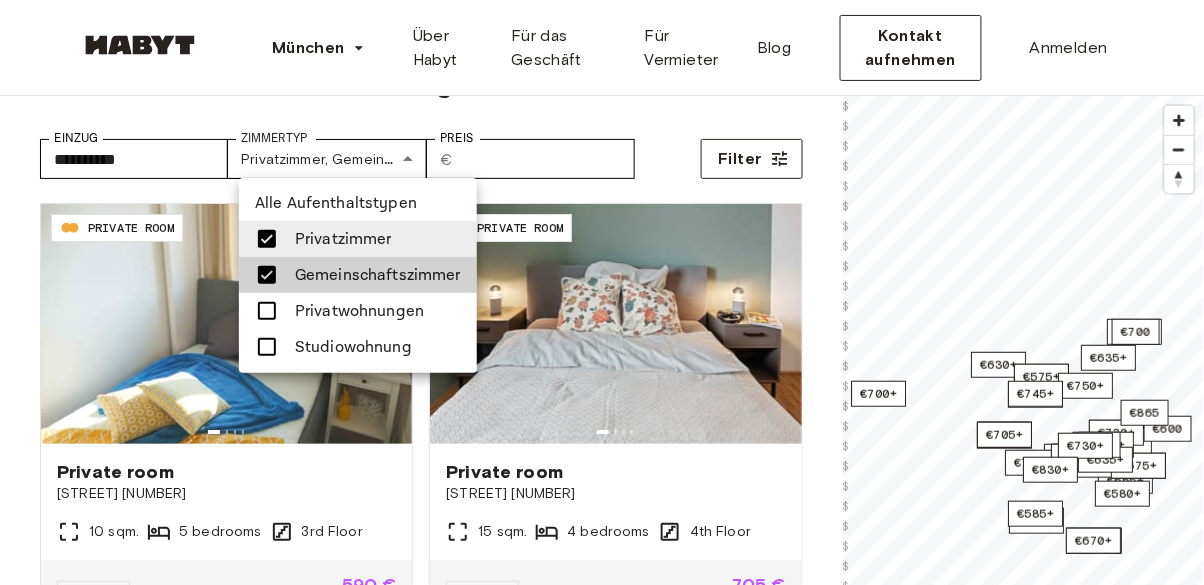 click at bounding box center [602, 292] 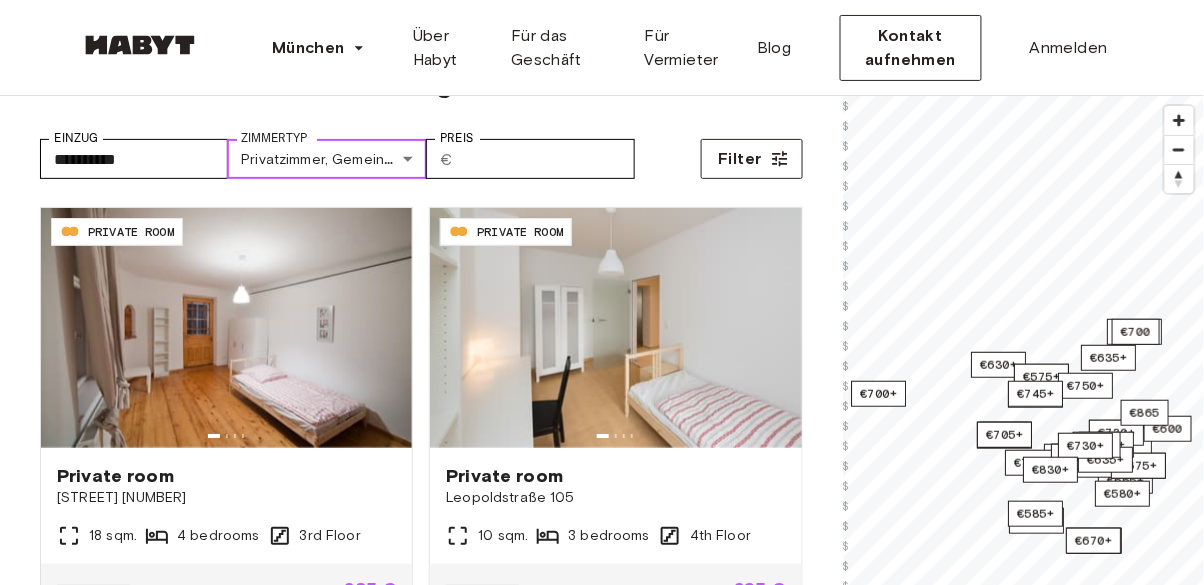 scroll, scrollTop: 458, scrollLeft: 0, axis: vertical 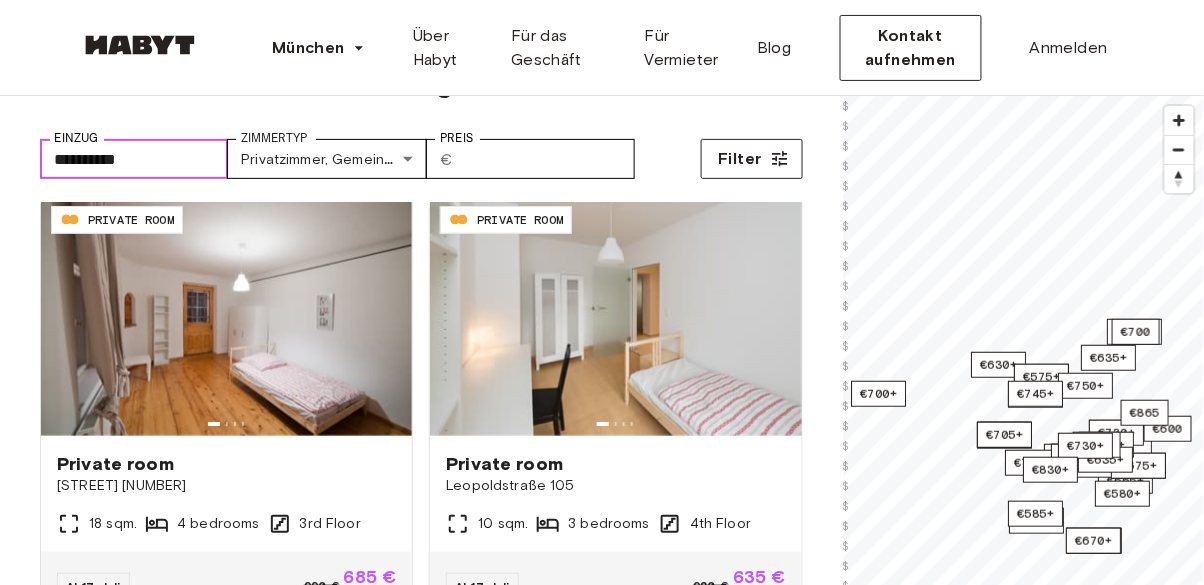 click on "**********" at bounding box center (134, 159) 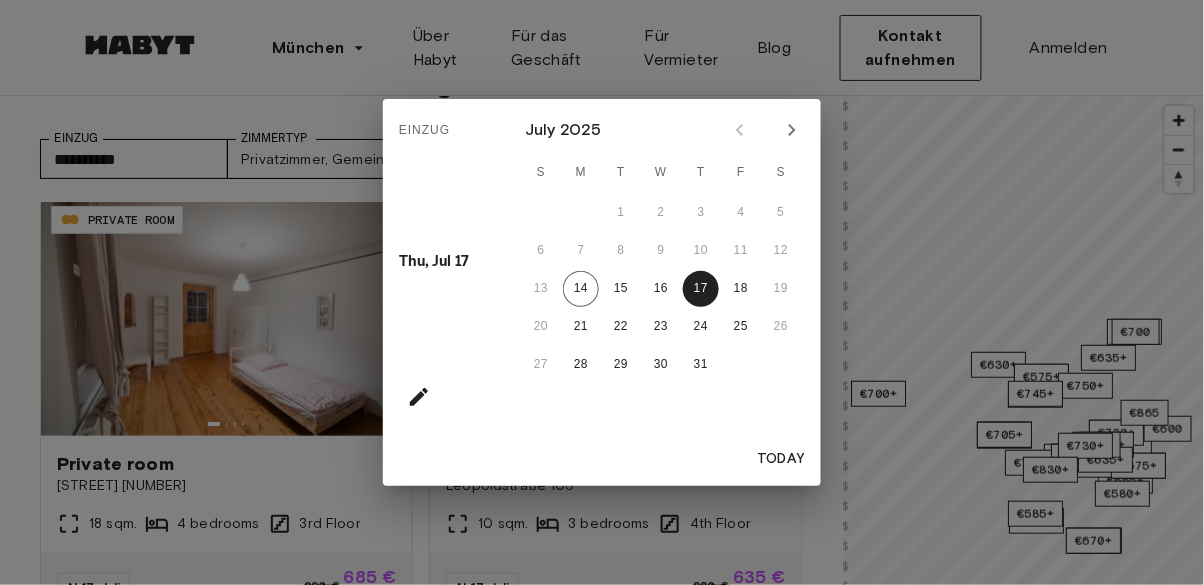 click 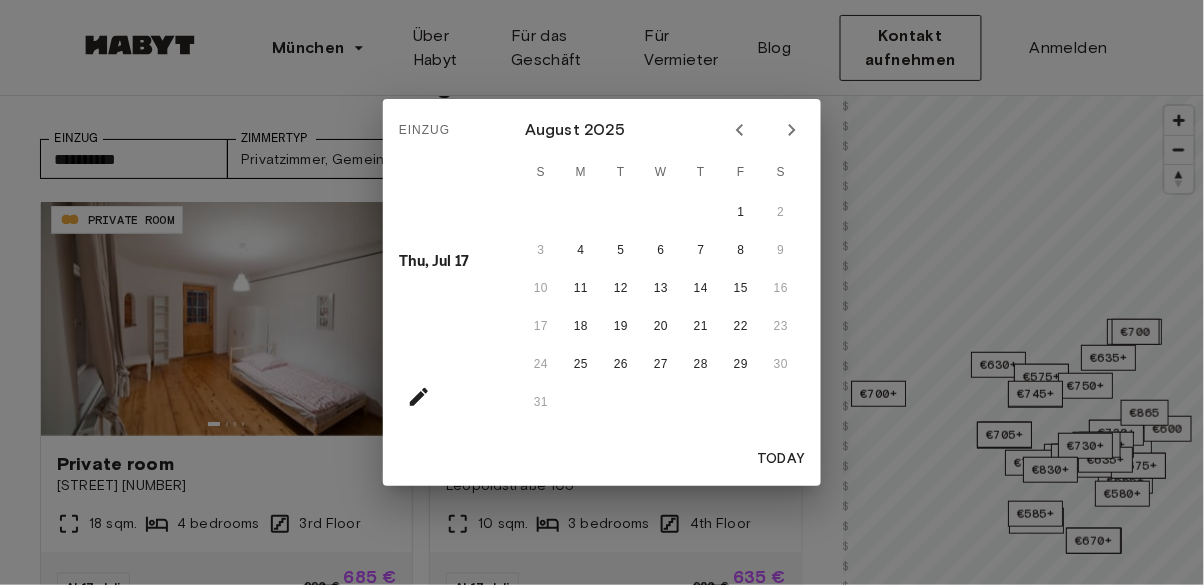 click at bounding box center [766, 130] 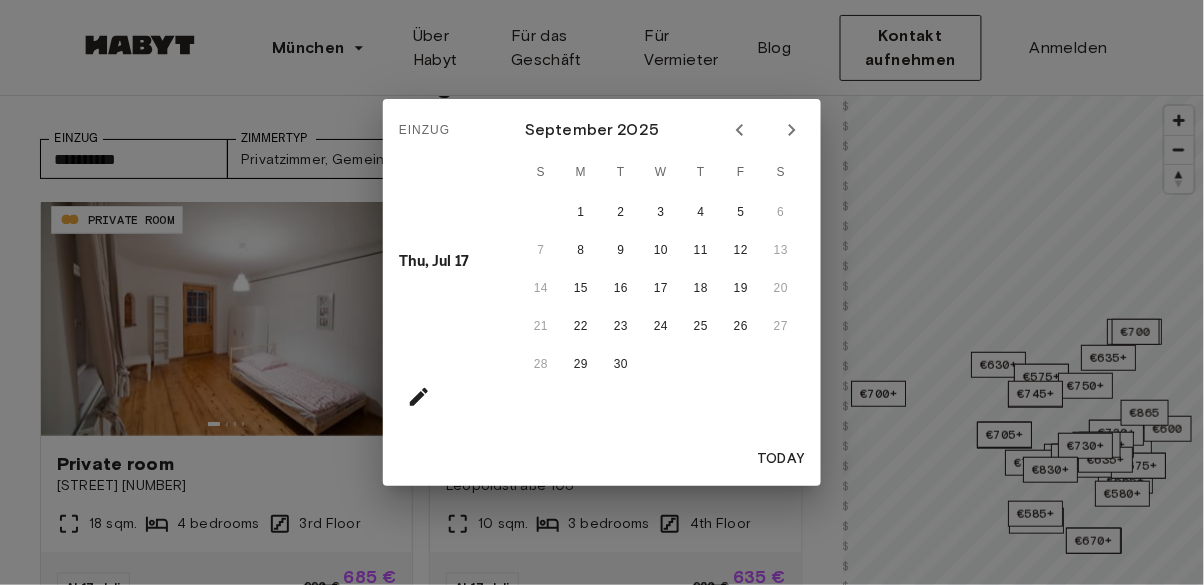 click 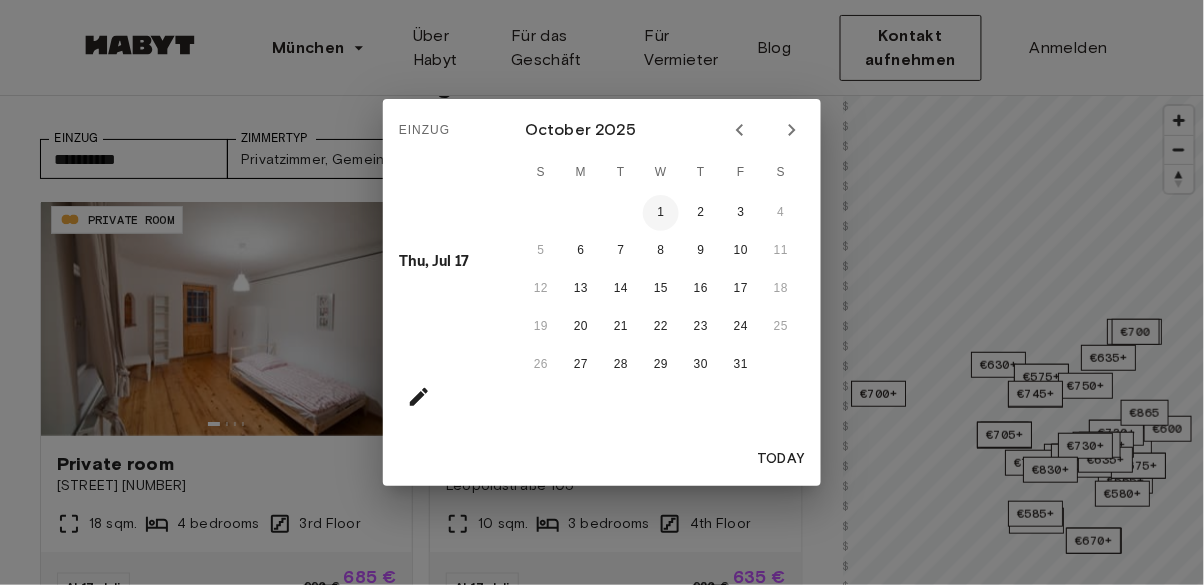 click on "1" at bounding box center (661, 213) 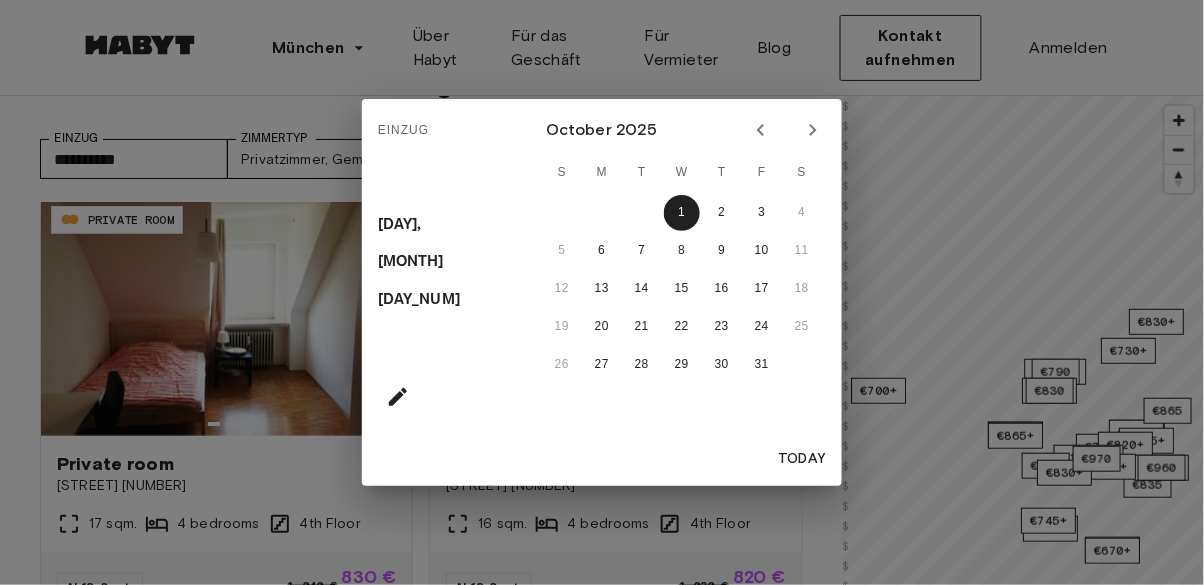 click on "Einzug Wed, Oct 1 October 2025 S M T W T F S 1 2 3 4 5 6 7 8 9 10 11 12 13 14 15 16 17 18 19 20 21 22 23 24 25 26 27 28 29 30 31 Today" at bounding box center (602, 292) 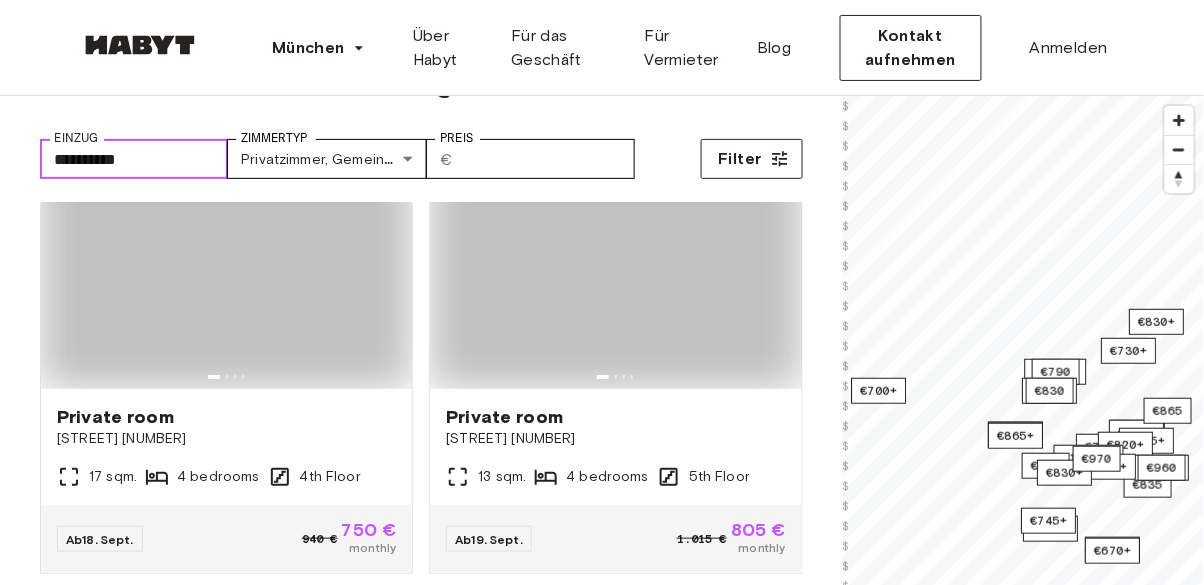 scroll, scrollTop: 0, scrollLeft: 0, axis: both 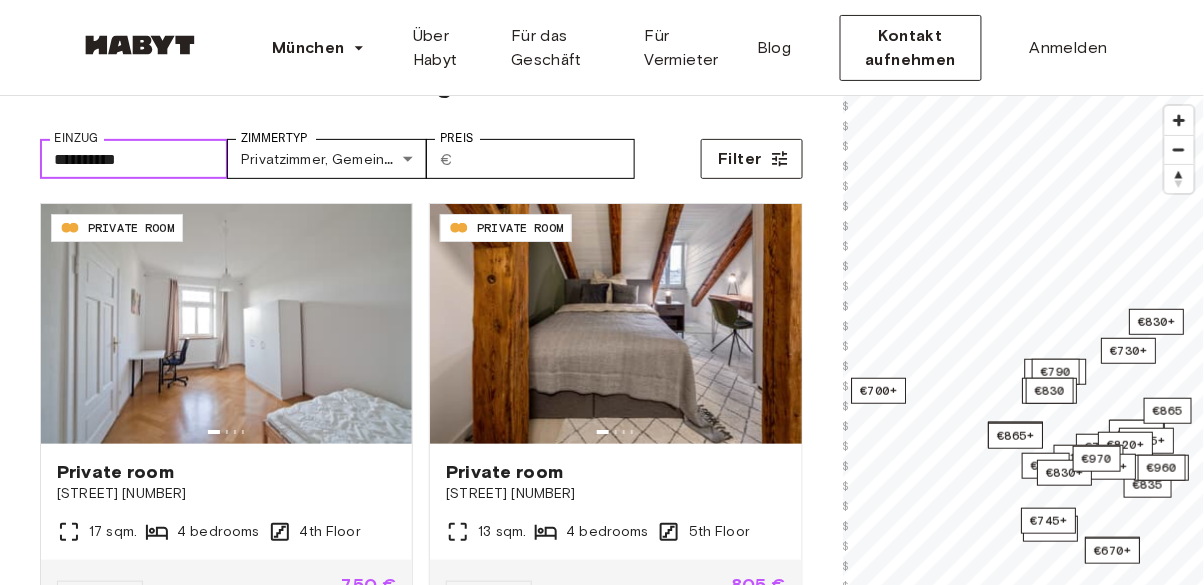 click on "**********" at bounding box center [134, 159] 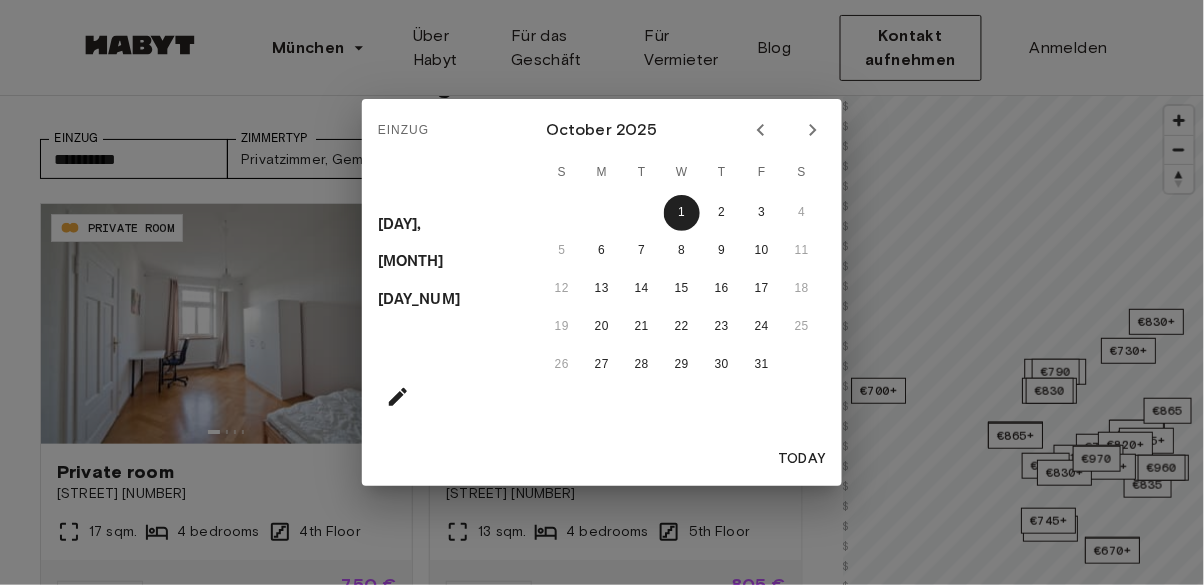 click 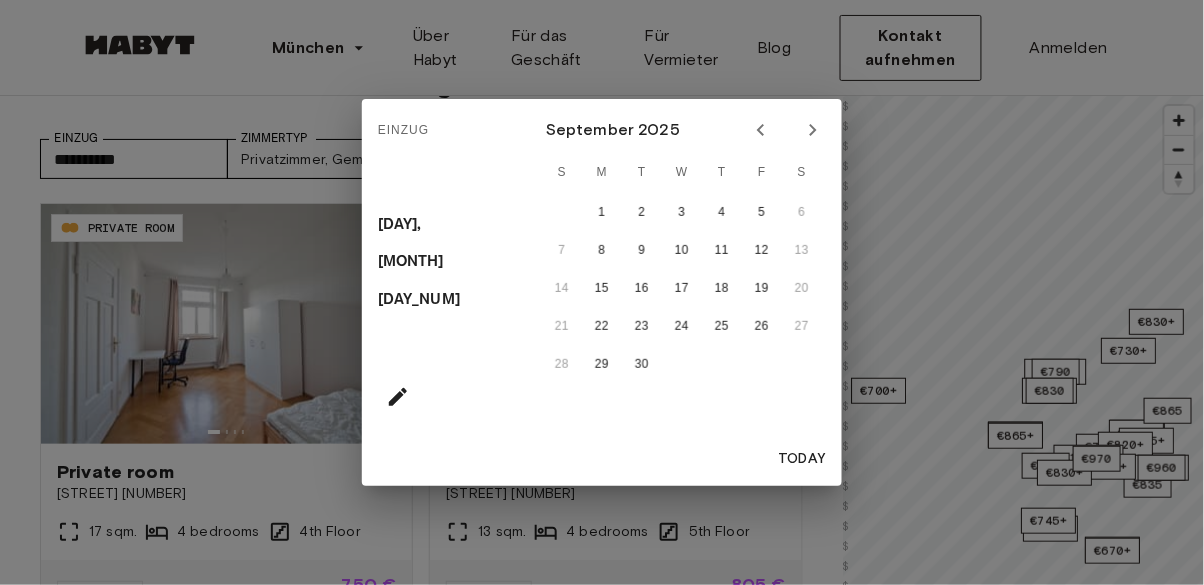 click 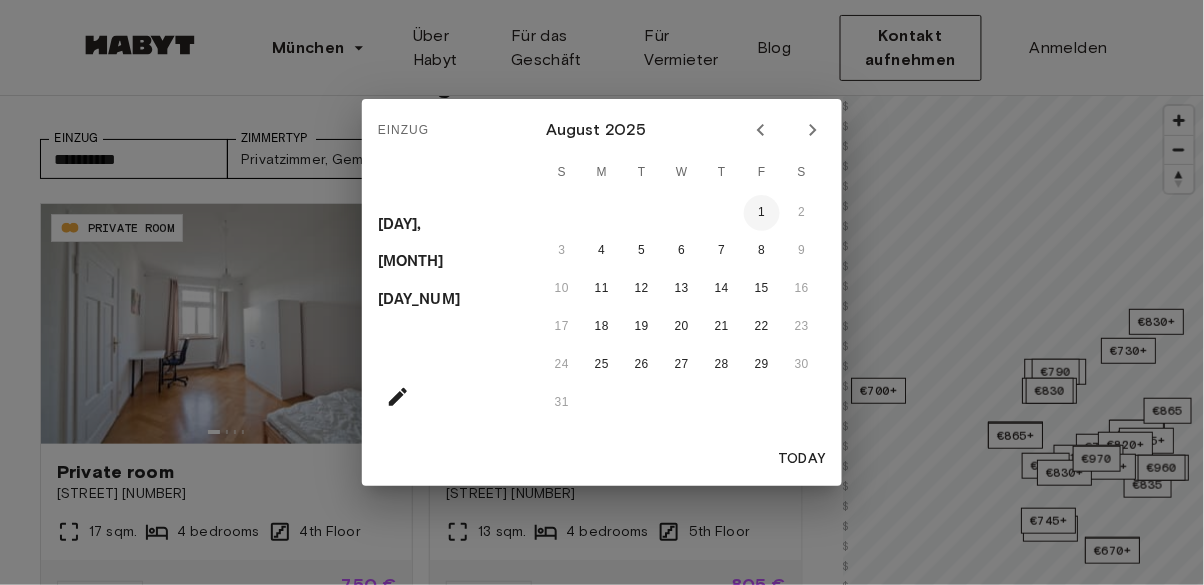 click on "1" at bounding box center (762, 213) 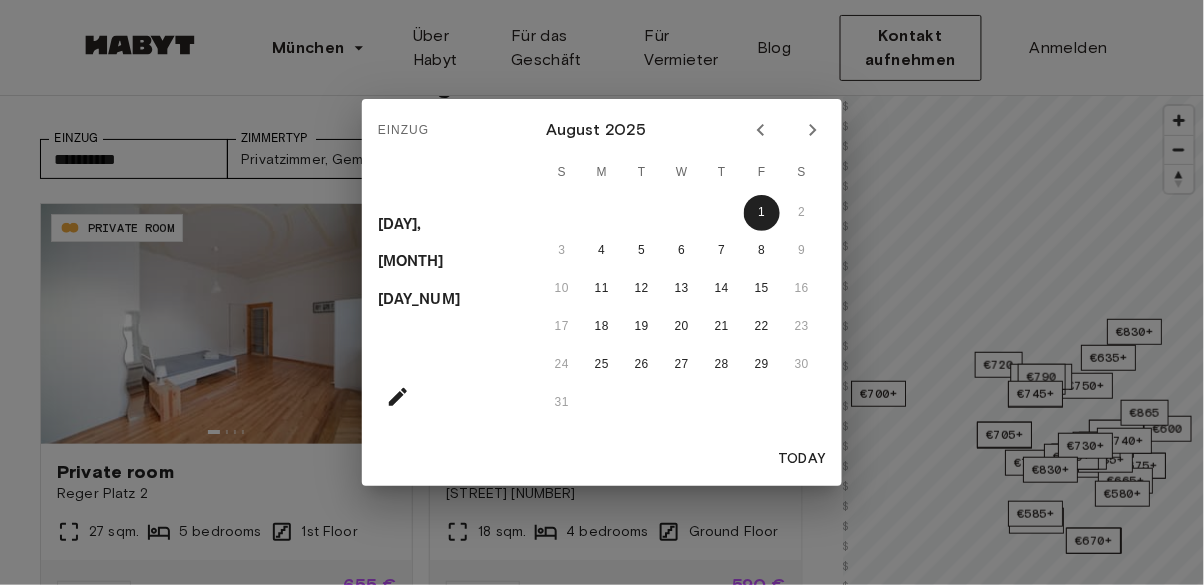 click on "Today" at bounding box center [802, 459] 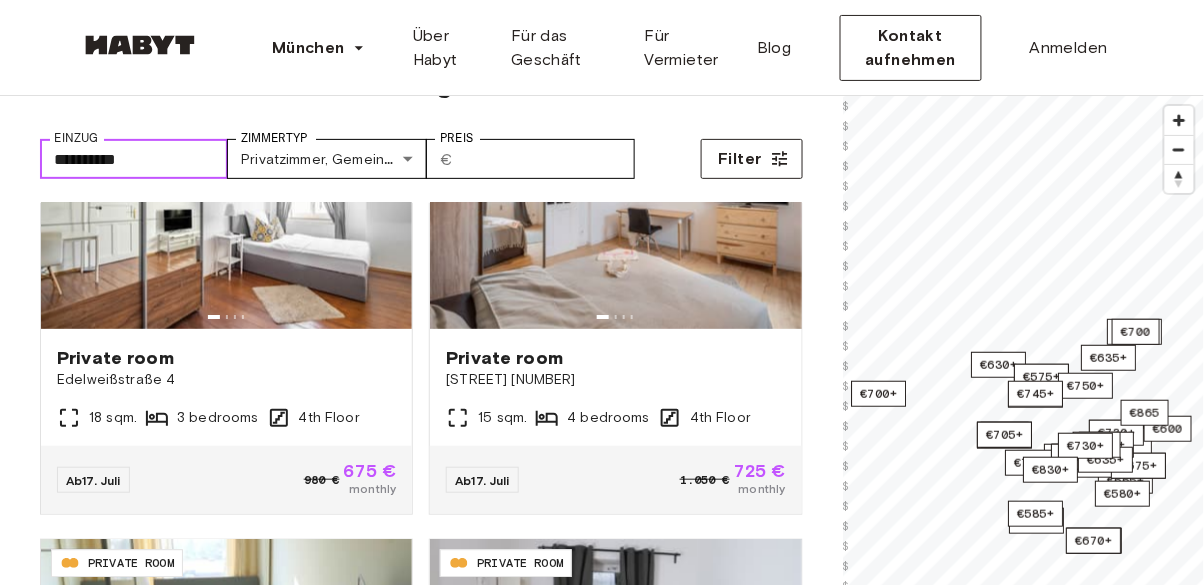scroll, scrollTop: 1015, scrollLeft: 0, axis: vertical 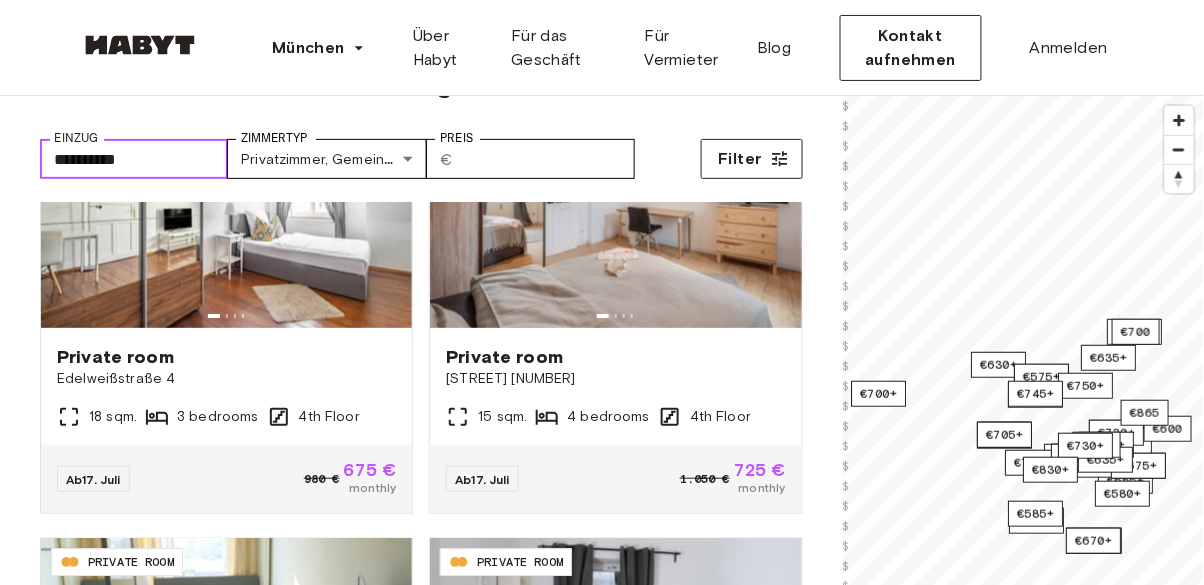 click on "**********" at bounding box center [134, 159] 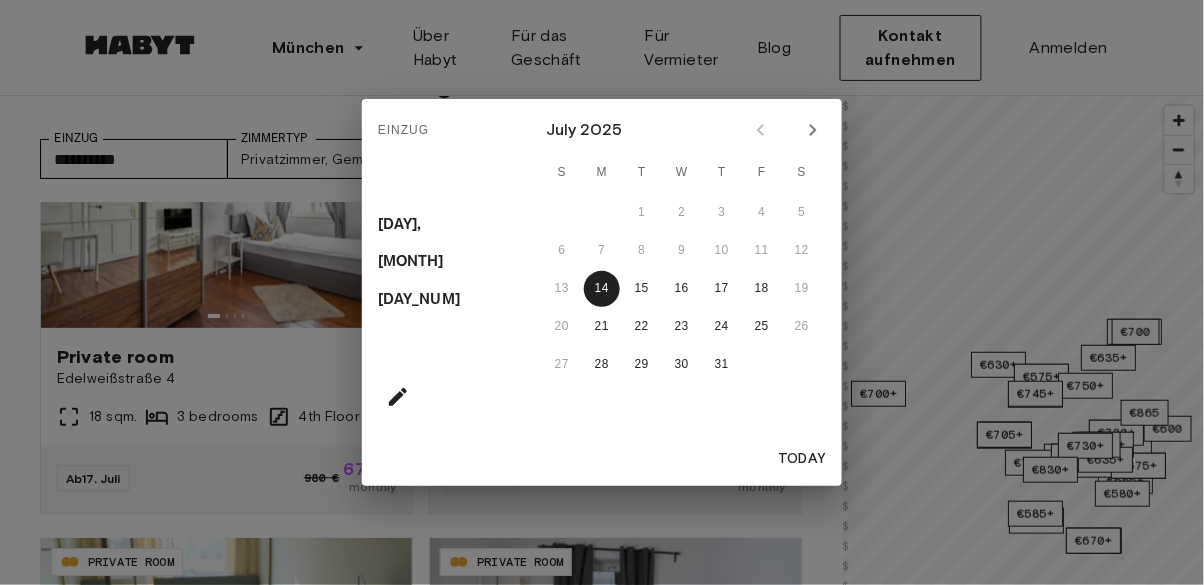 click 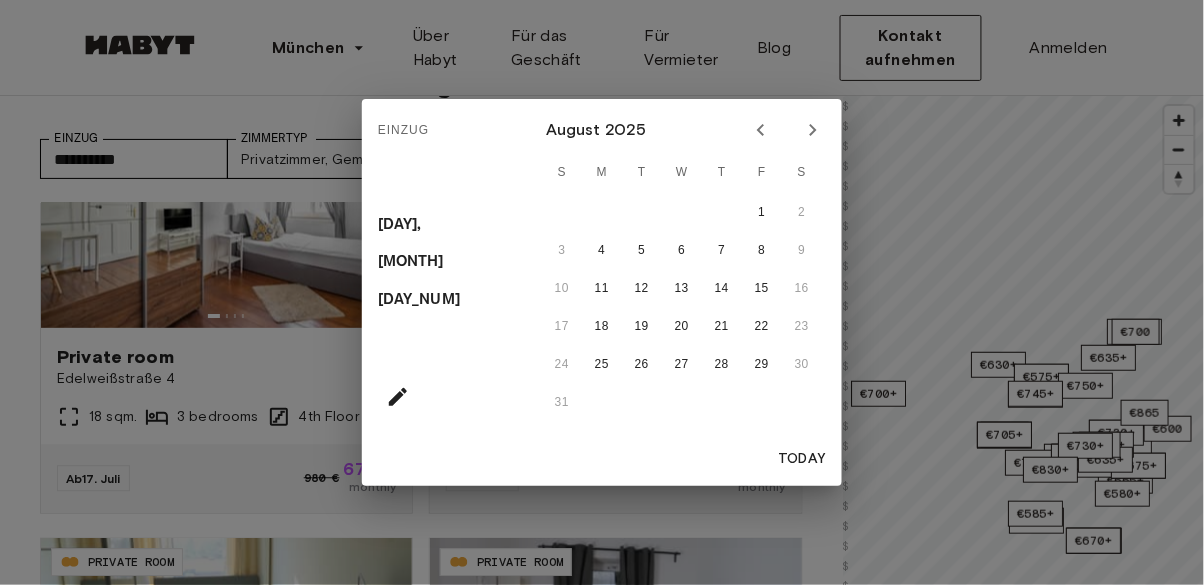 click 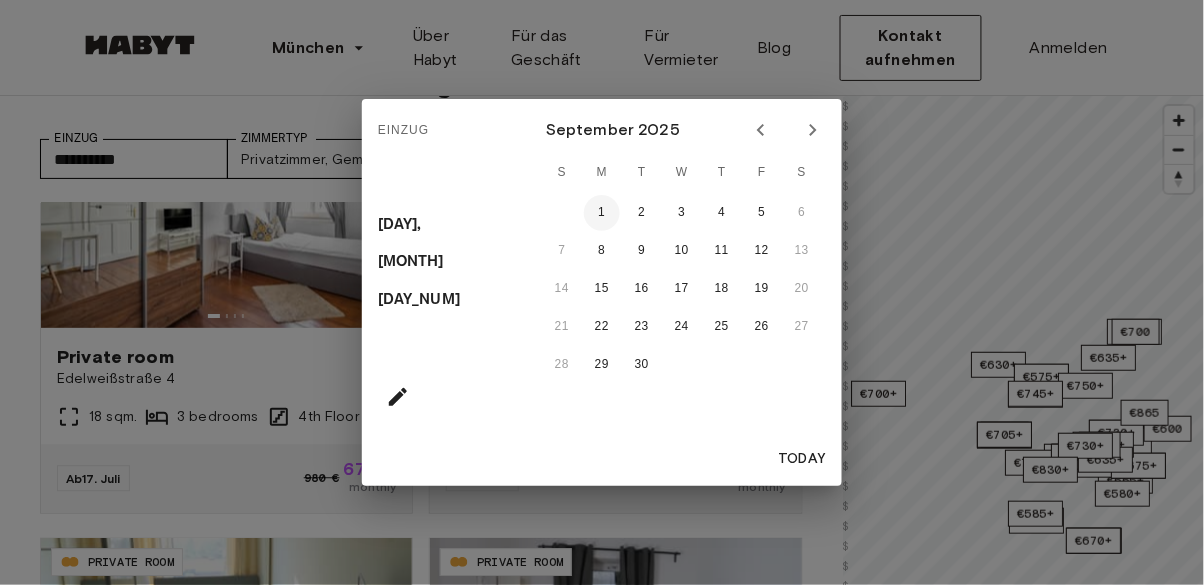 click on "1" at bounding box center [602, 213] 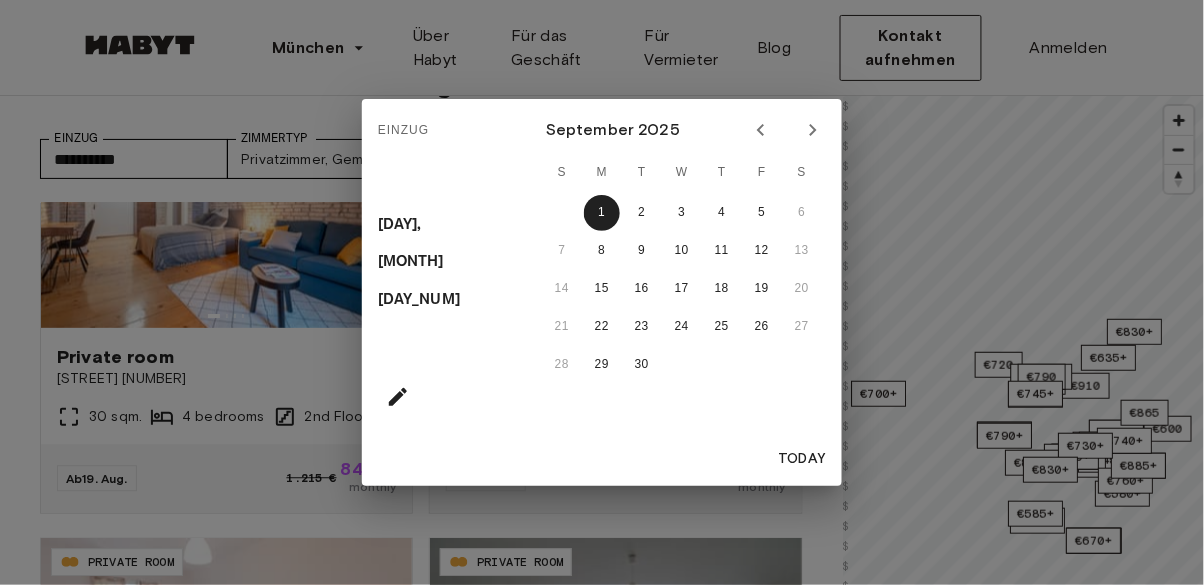 click on "Einzug Mon, Sep 1 September 2025 S M T W T F S 1 2 3 4 5 6 7 8 9 10 11 12 13 14 15 16 17 18 19 20 21 22 23 24 25 26 27 28 29 30 Today" at bounding box center [602, 292] 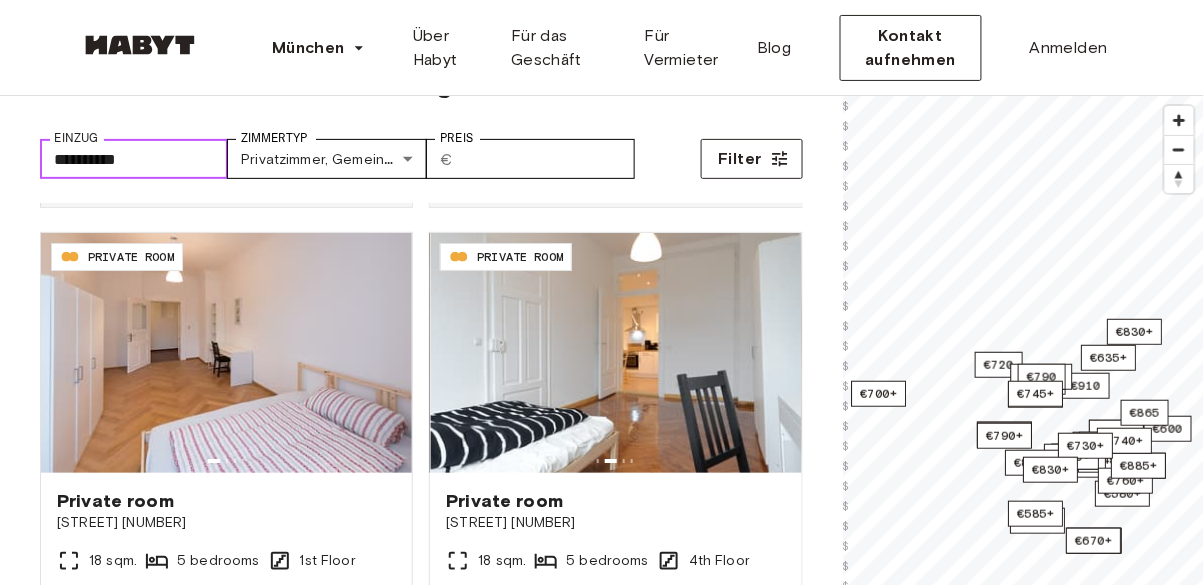 scroll, scrollTop: 1756, scrollLeft: 0, axis: vertical 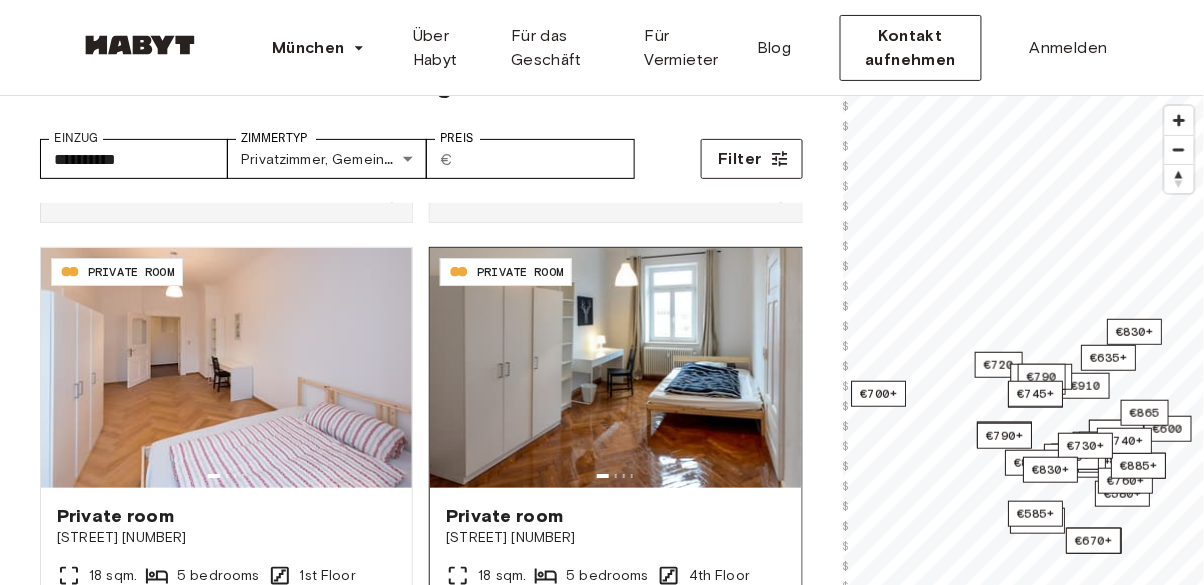 click on "[STREET_NAME] [NUMBER]" at bounding box center (615, 538) 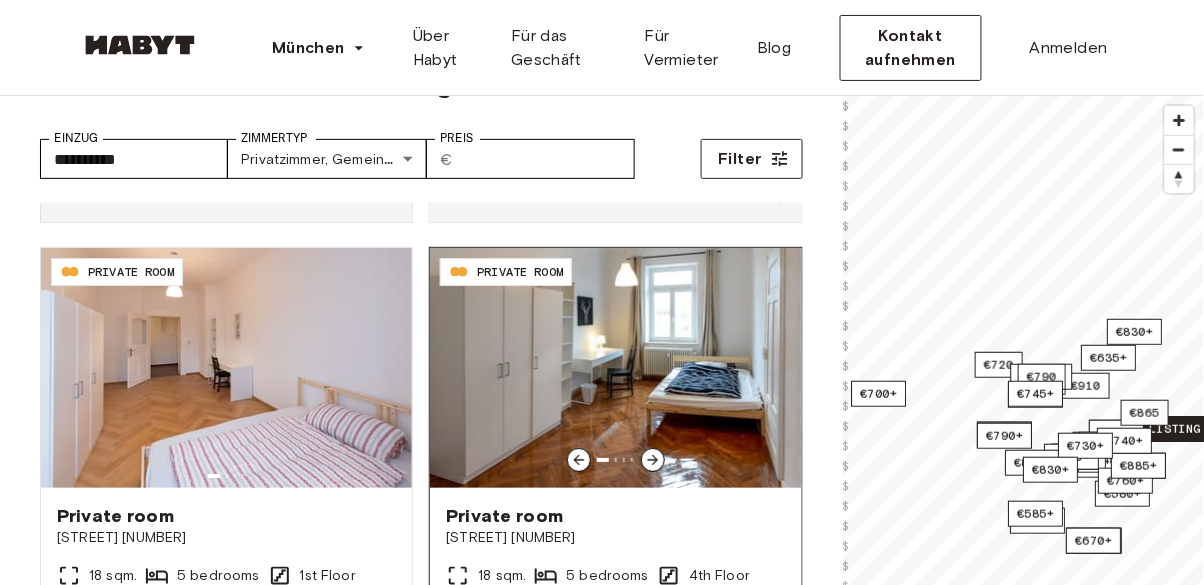scroll, scrollTop: 168, scrollLeft: 0, axis: vertical 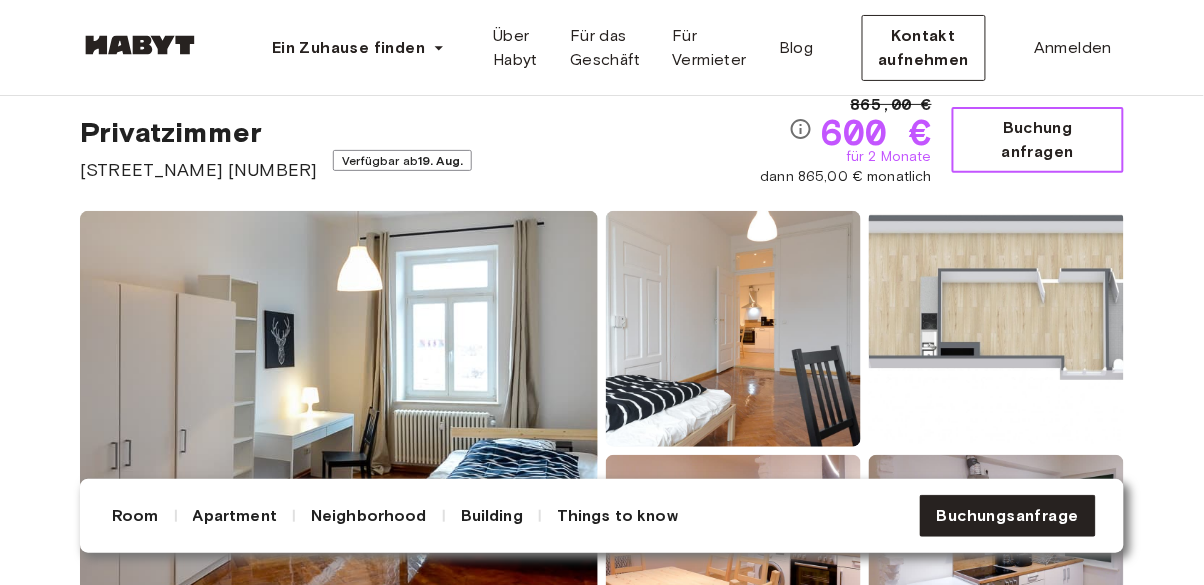 click on "Buchung anfragen" at bounding box center [1038, 140] 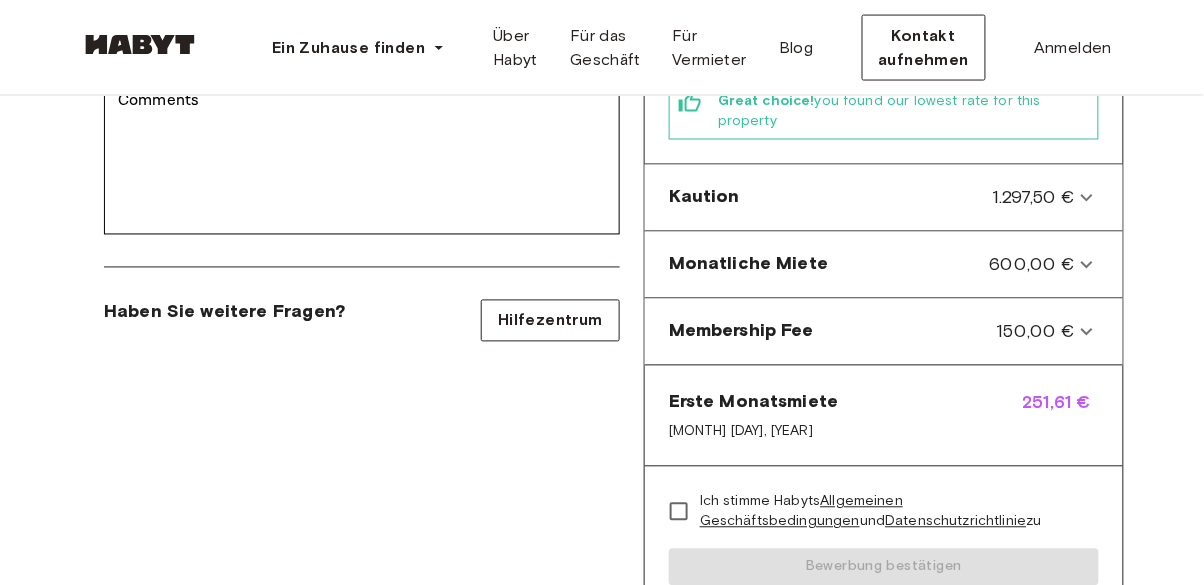 scroll, scrollTop: 703, scrollLeft: 0, axis: vertical 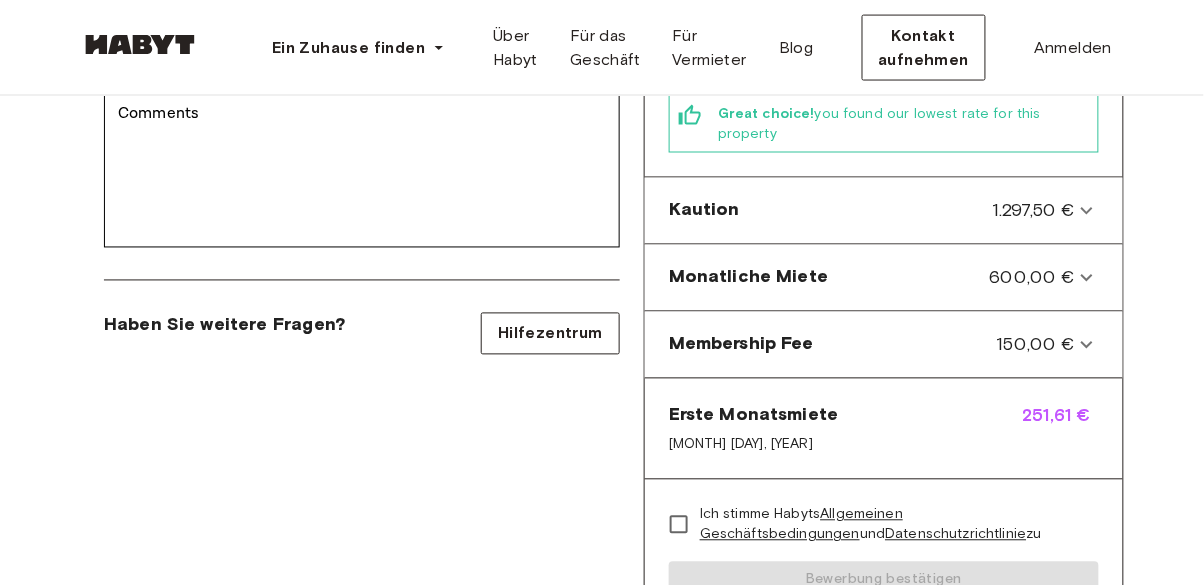 click on "Erste Monatsmiete [MONTH] [DAY], [YEAR]" at bounding box center [754, 429] 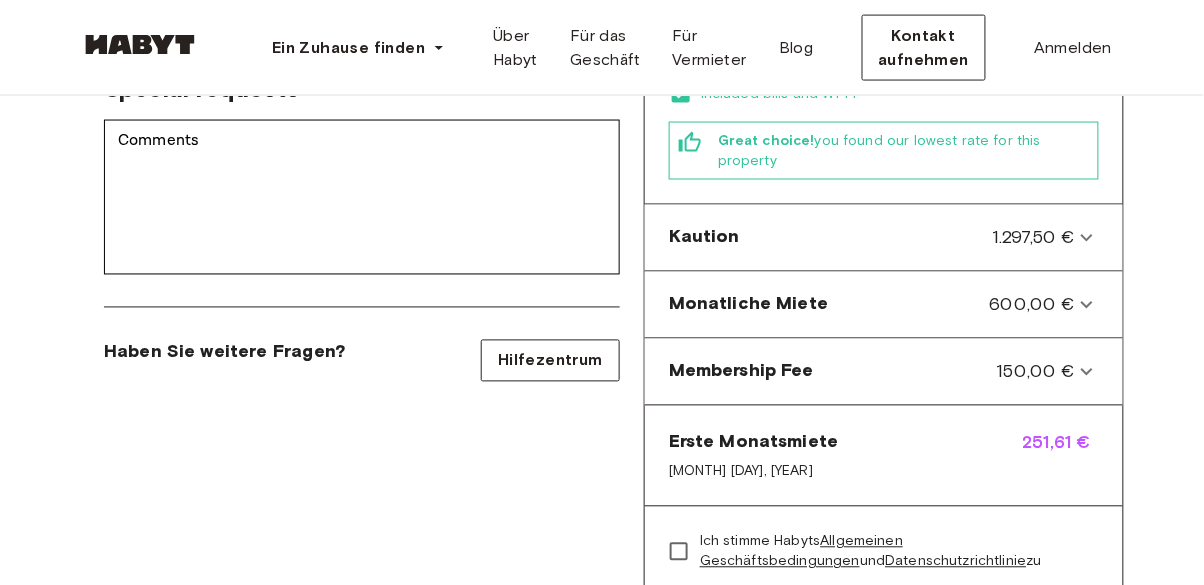 scroll, scrollTop: 674, scrollLeft: 0, axis: vertical 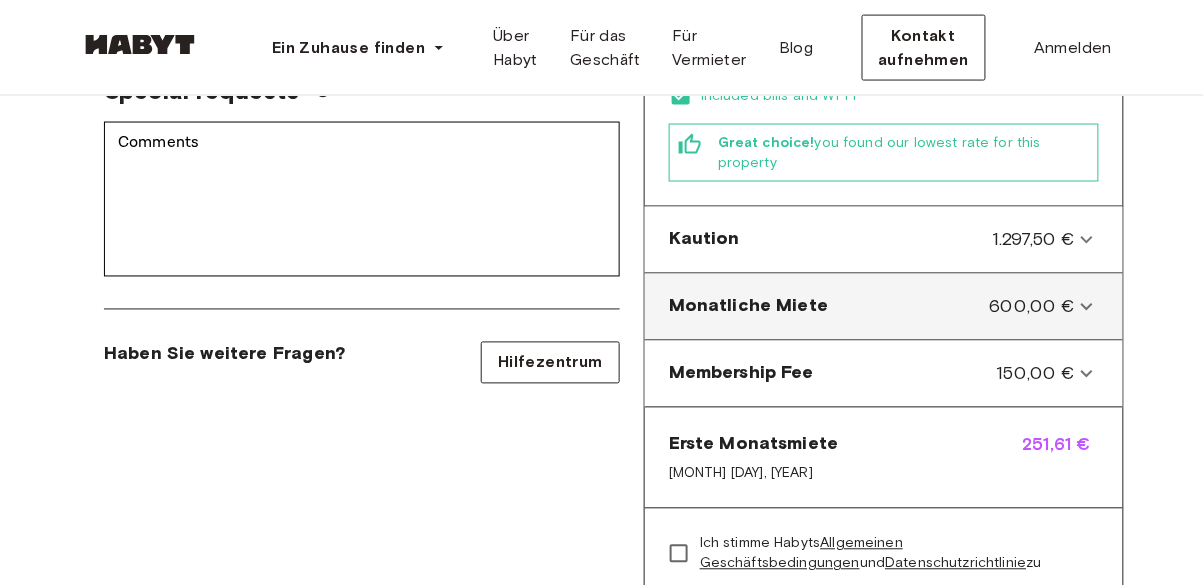 click 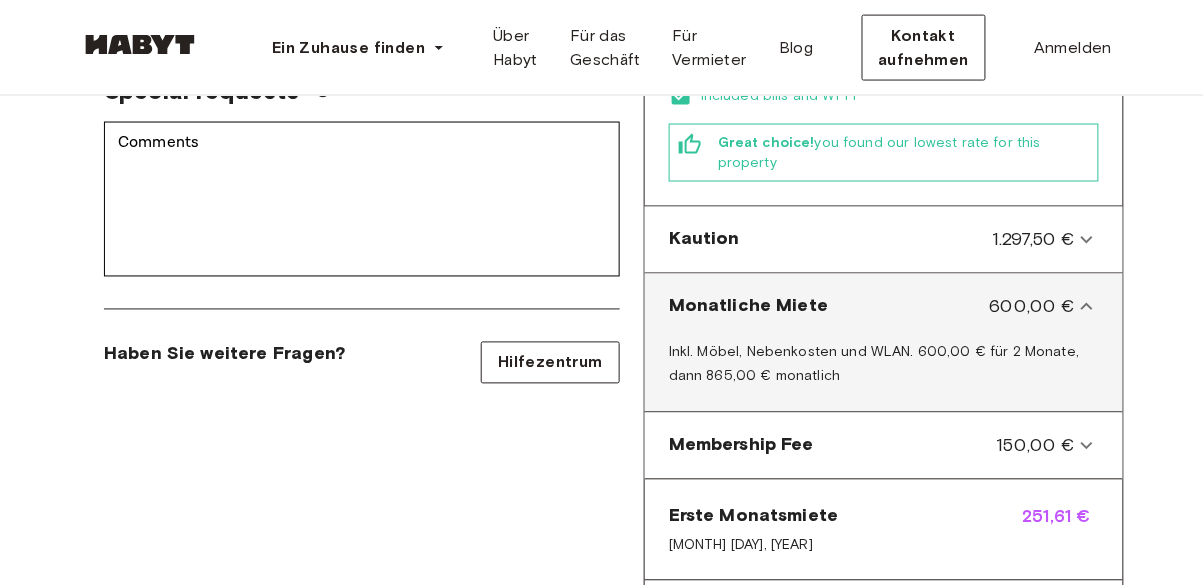 click on "Monatliche Miete 600,00 €" at bounding box center (884, 307) 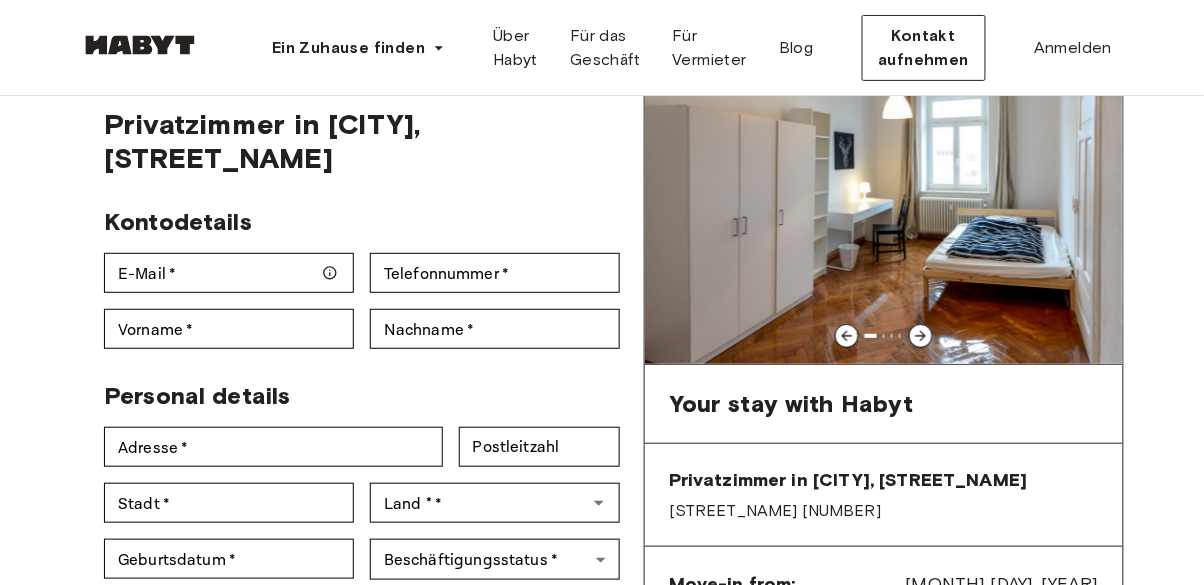 scroll, scrollTop: 0, scrollLeft: 0, axis: both 